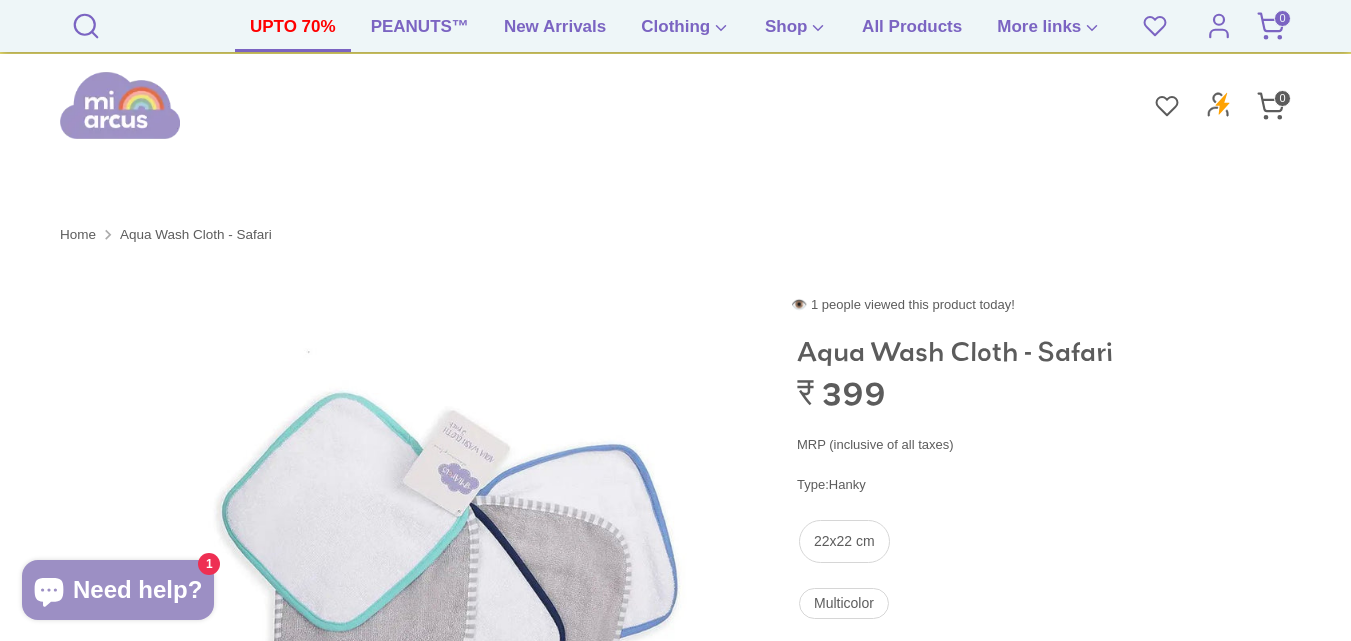 scroll, scrollTop: 900, scrollLeft: 0, axis: vertical 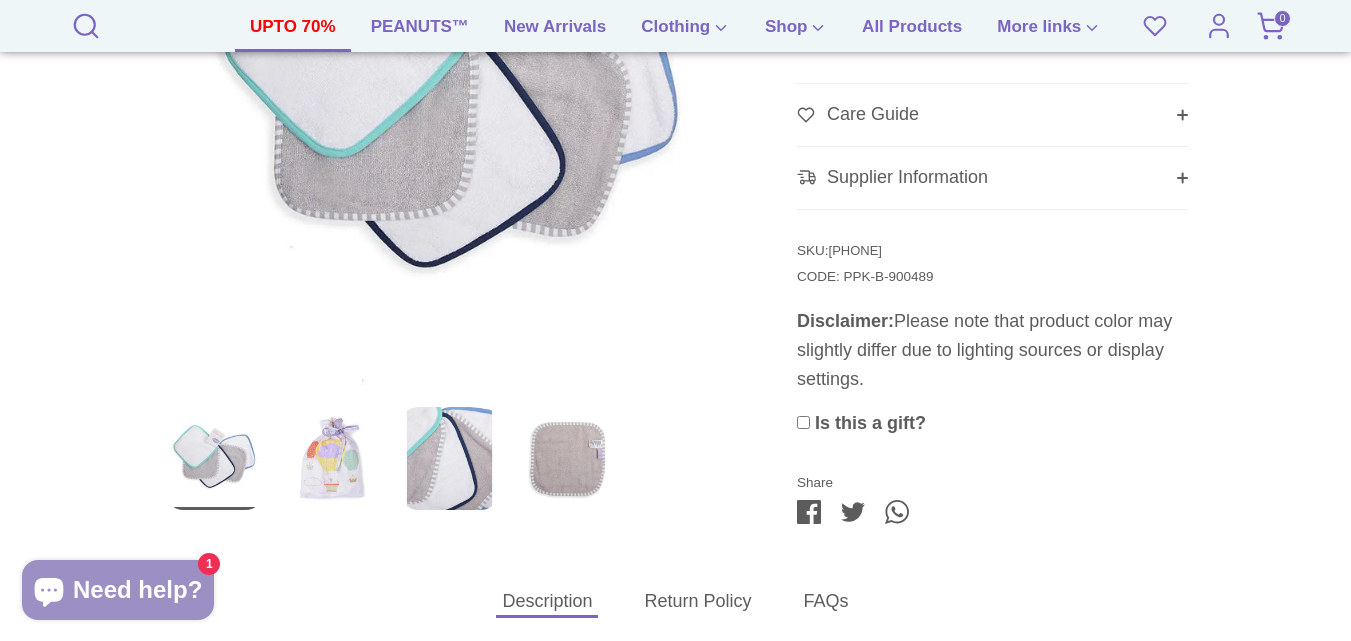 click on "UPTO 70%" at bounding box center [293, 33] 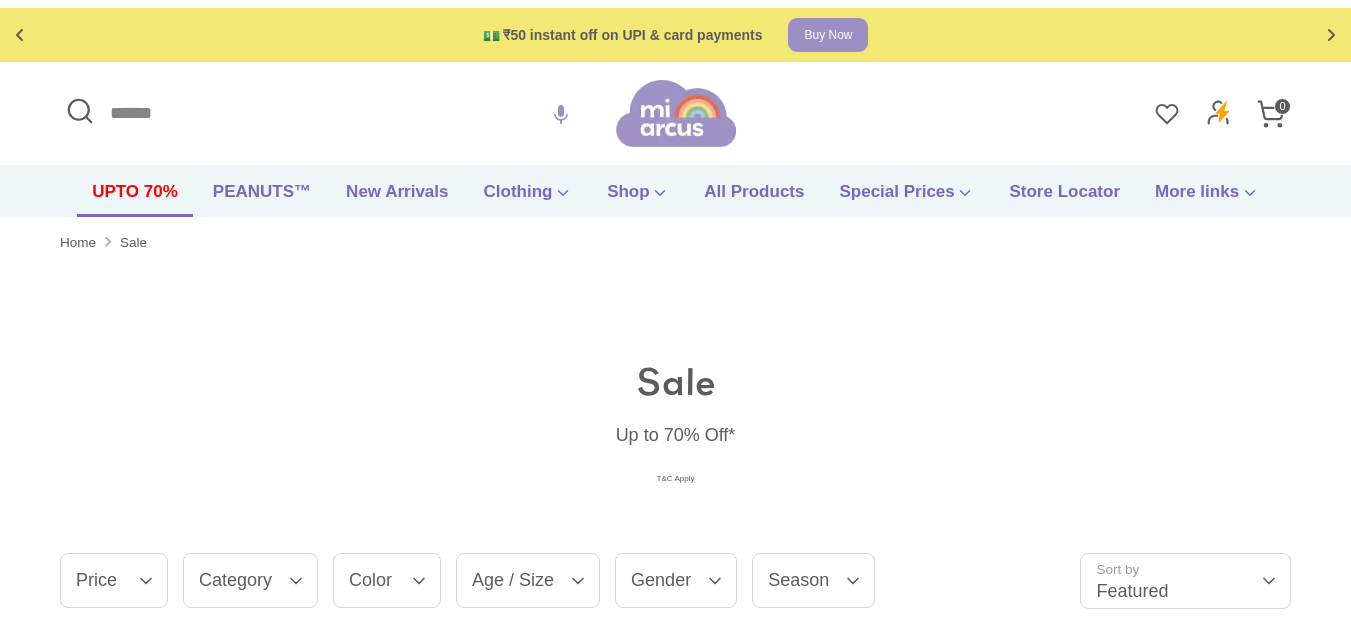 scroll, scrollTop: 0, scrollLeft: 0, axis: both 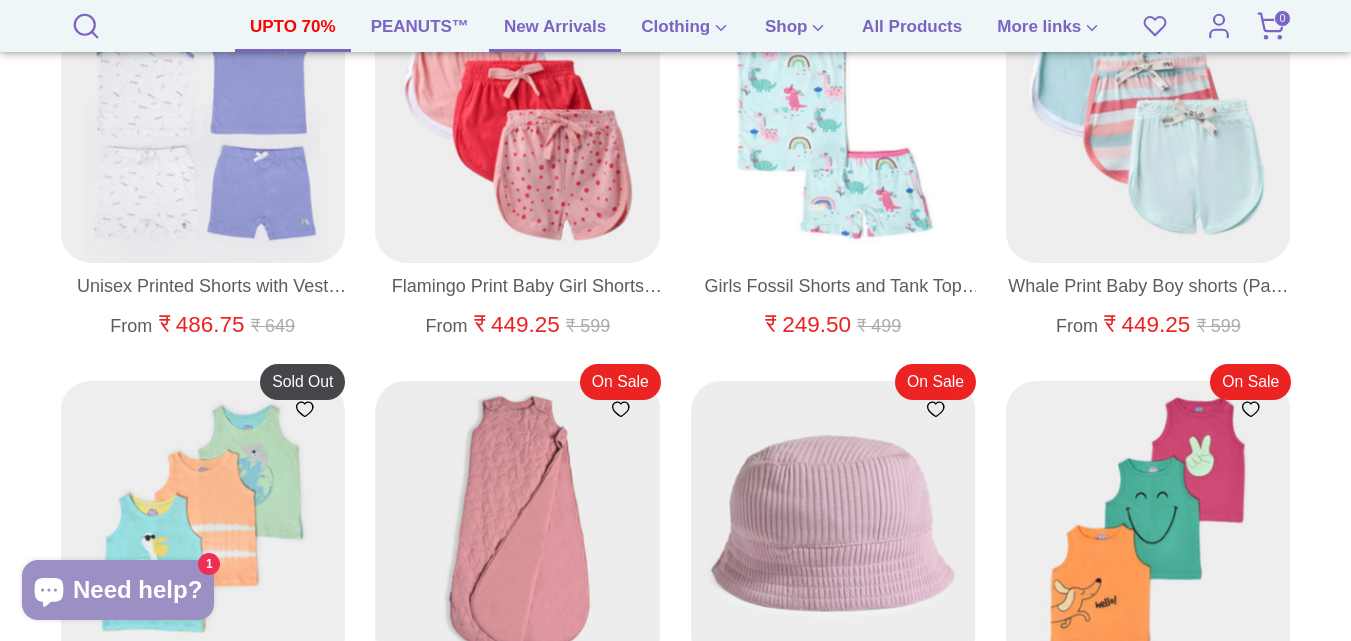 click on "New Arrivals" at bounding box center (555, 33) 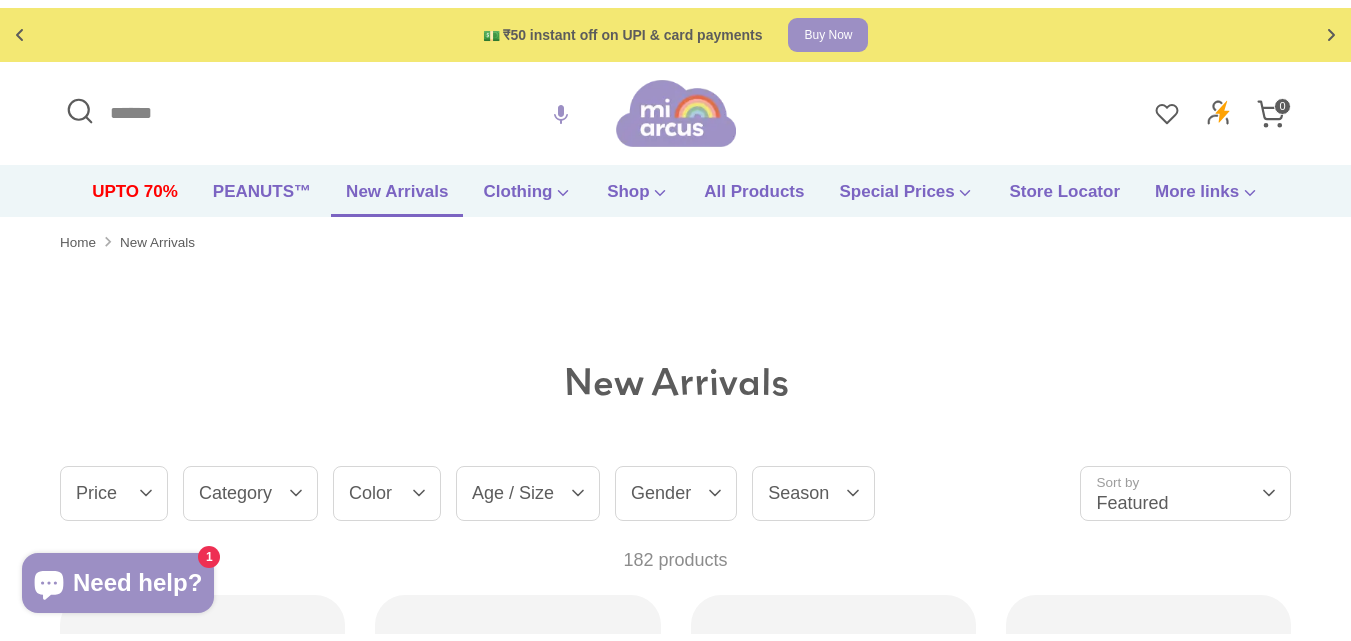 scroll, scrollTop: 0, scrollLeft: 0, axis: both 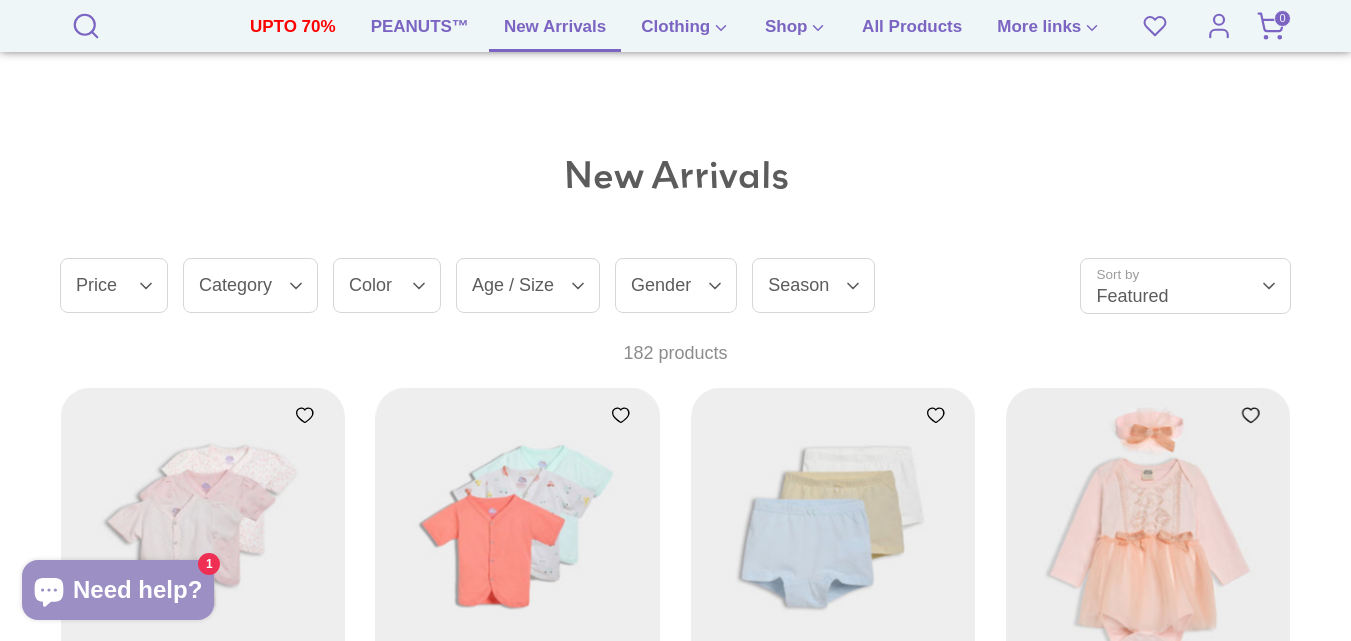 click on "Season" at bounding box center [813, 285] 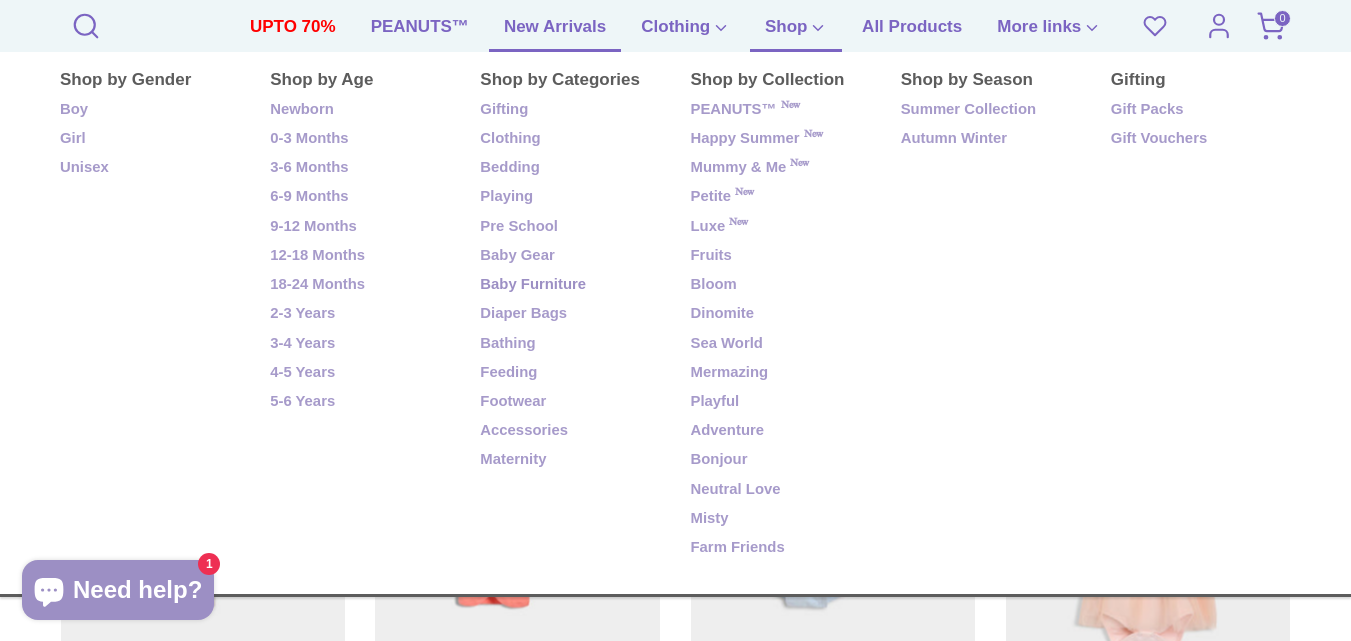 click on "Baby Furniture" at bounding box center [570, 285] 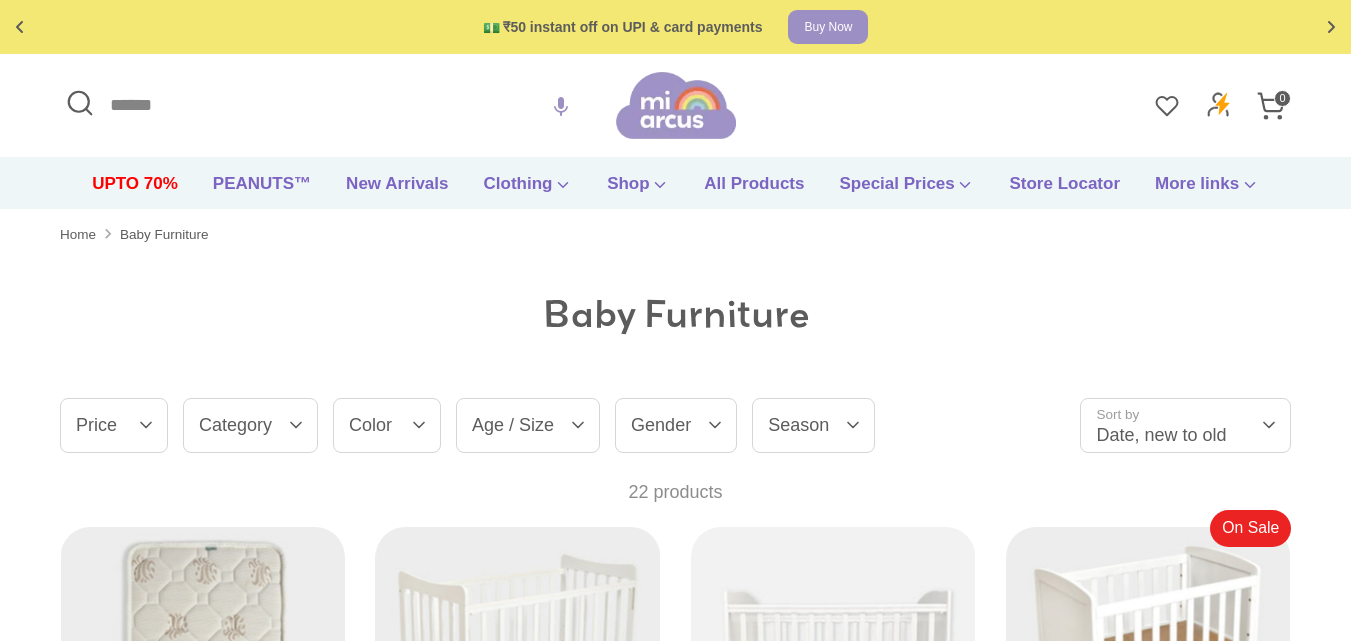 scroll, scrollTop: 114, scrollLeft: 0, axis: vertical 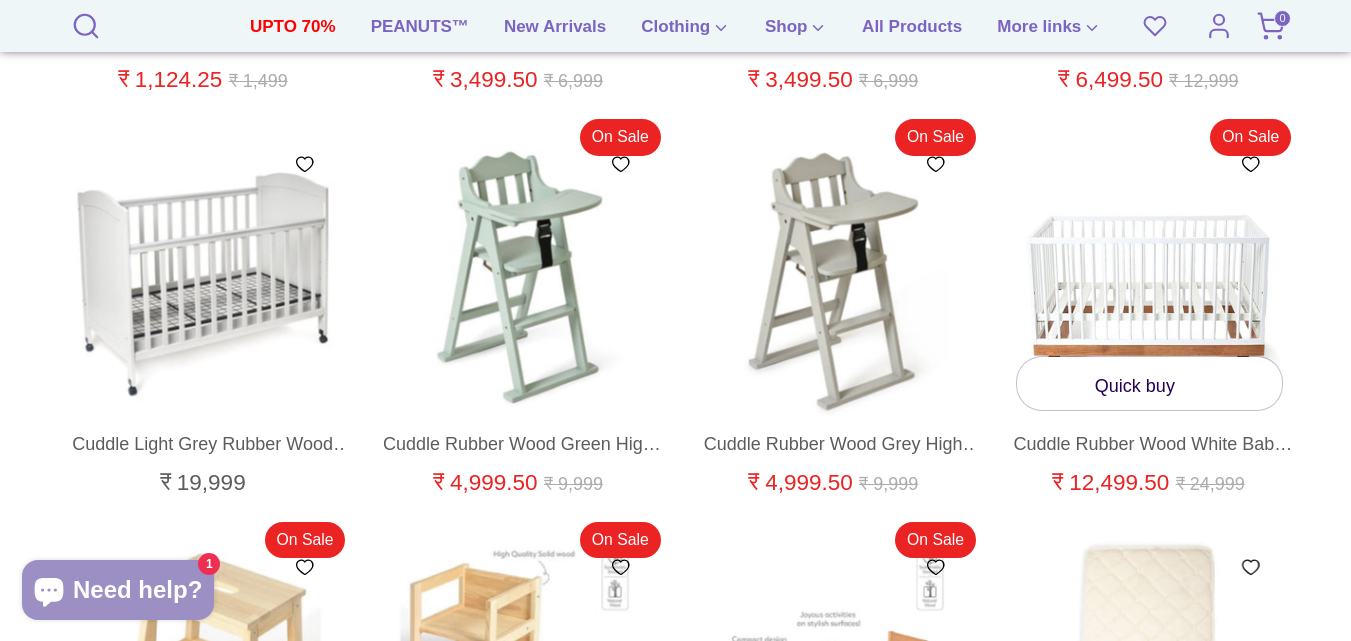 click at bounding box center [1149, 279] 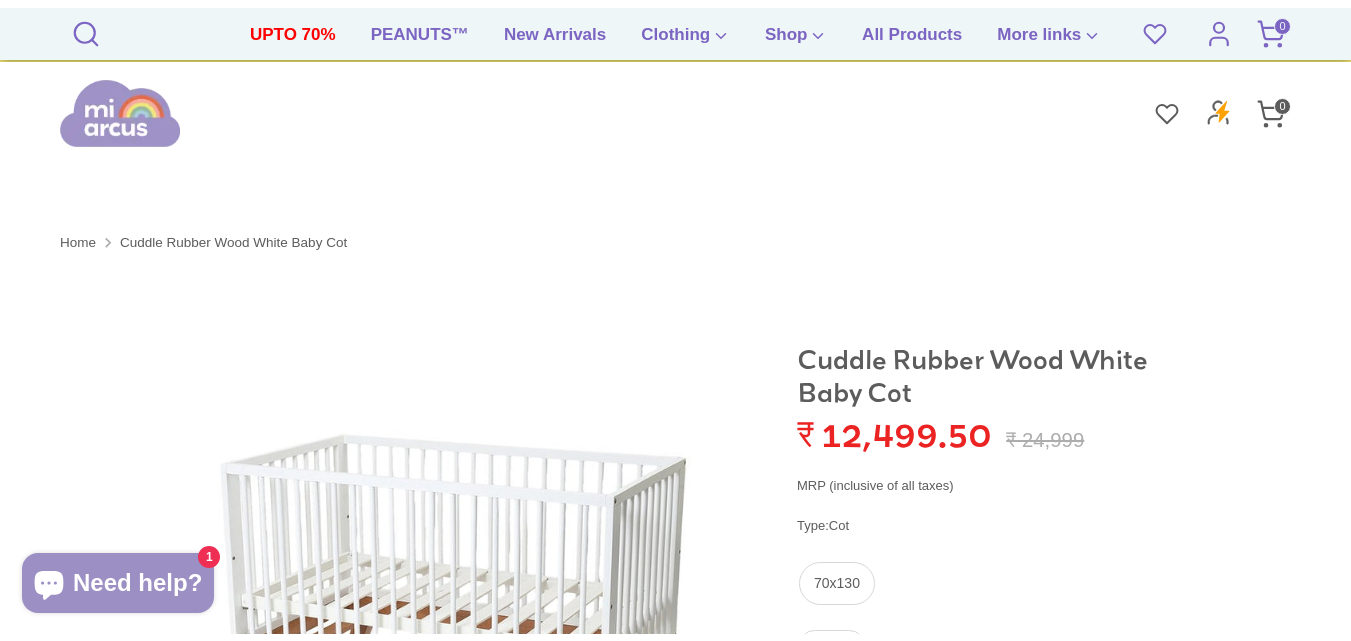 scroll, scrollTop: 400, scrollLeft: 0, axis: vertical 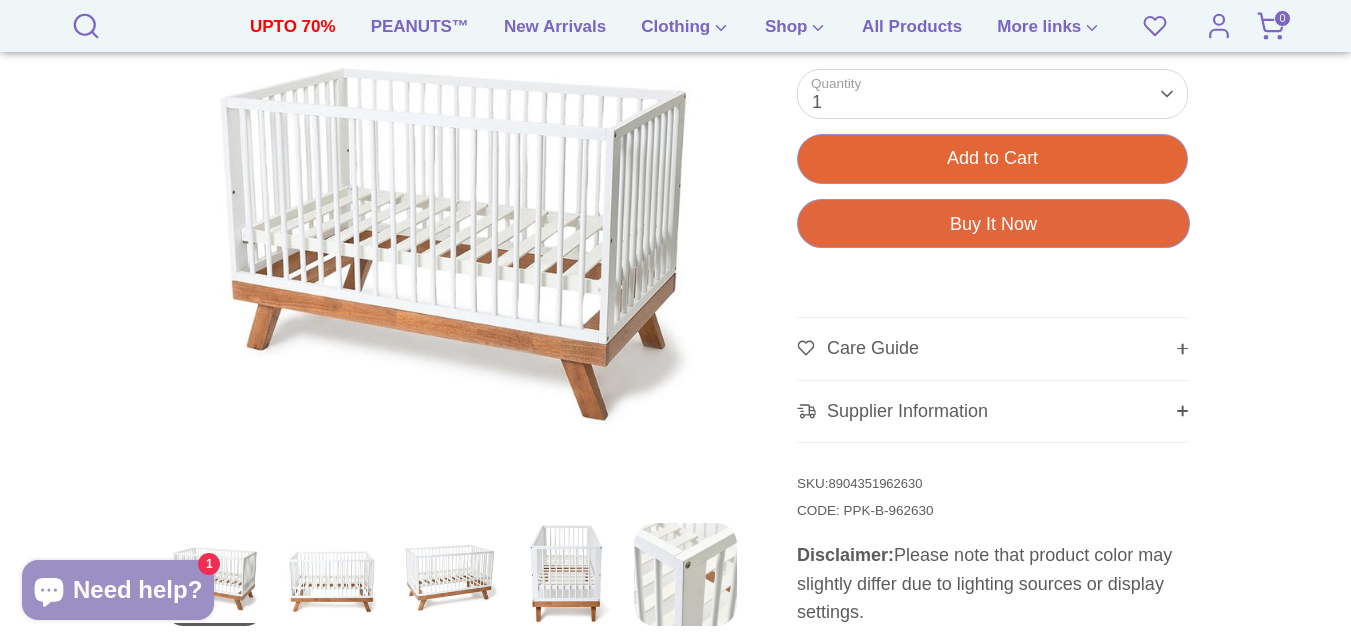 click on "Add to Cart" at bounding box center (992, 158) 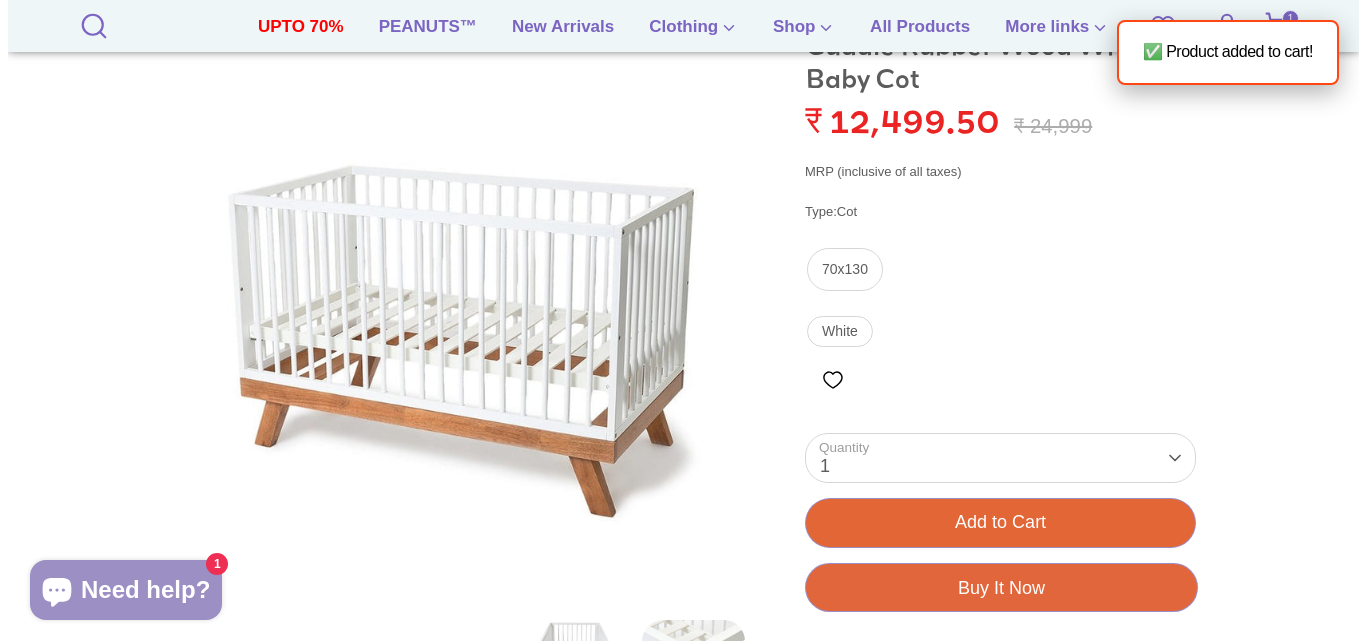 scroll, scrollTop: 300, scrollLeft: 0, axis: vertical 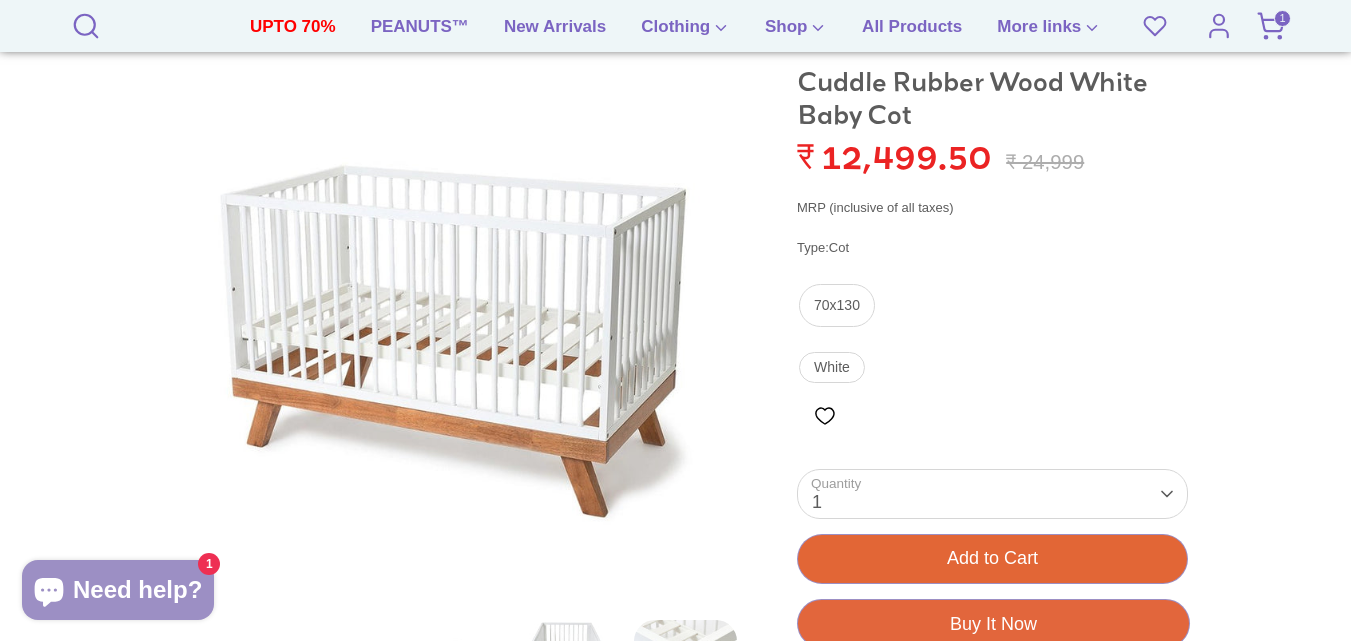click on "1" at bounding box center (1282, 18) 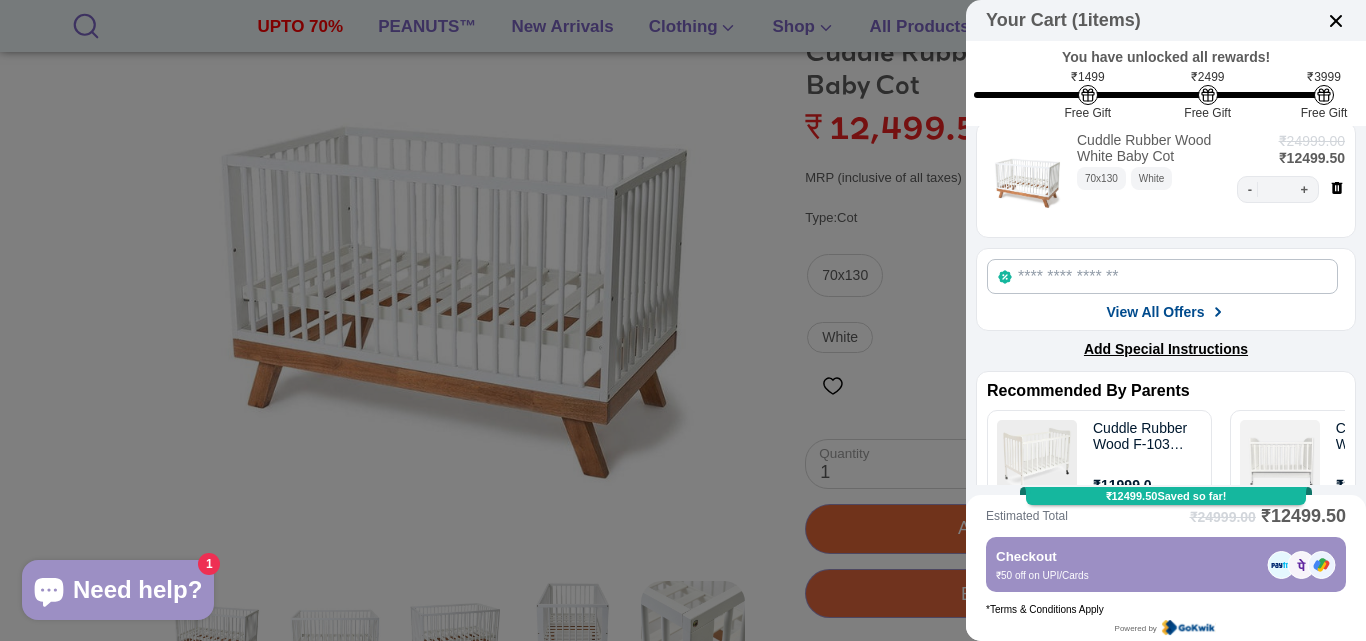scroll, scrollTop: 0, scrollLeft: 0, axis: both 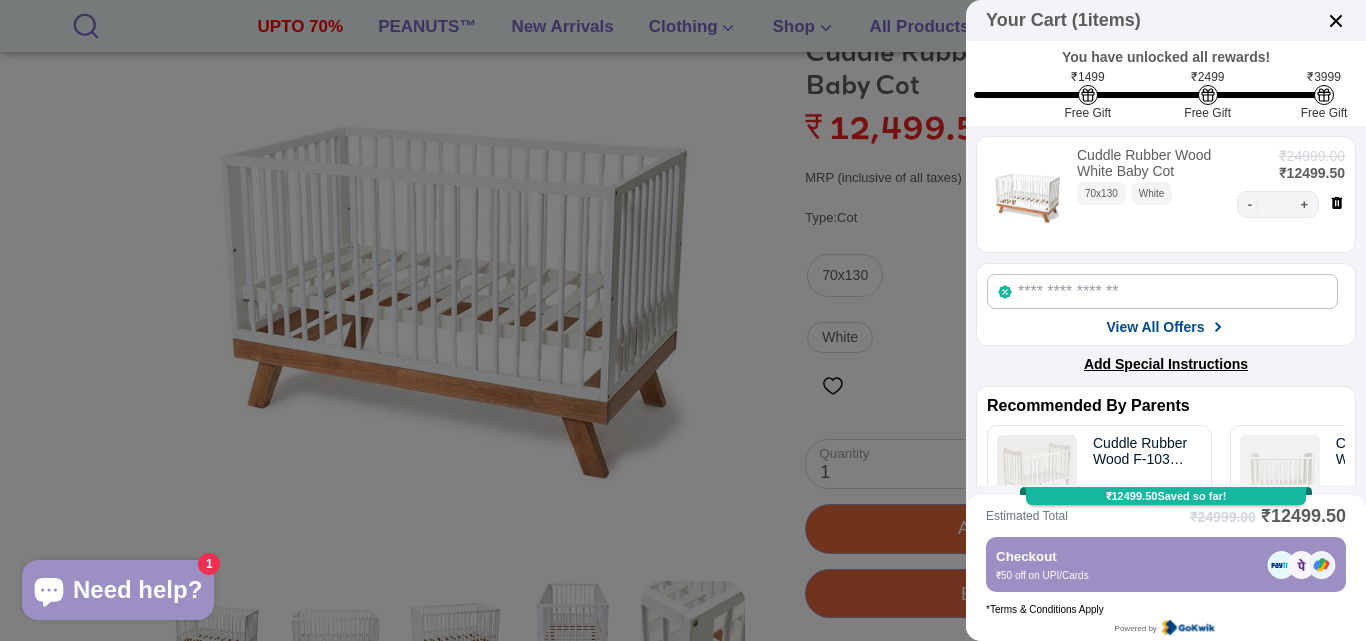 click on "View All Offers" at bounding box center [1155, 327] 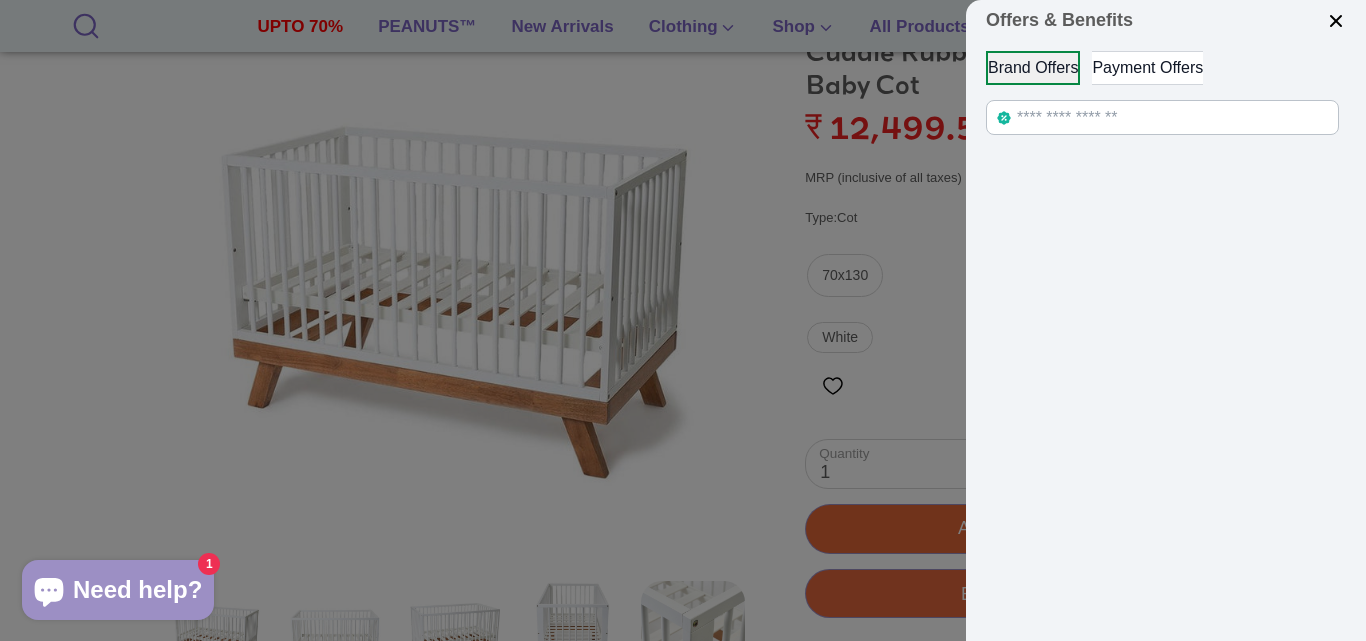 click on "Payment Offers" at bounding box center [1147, 68] 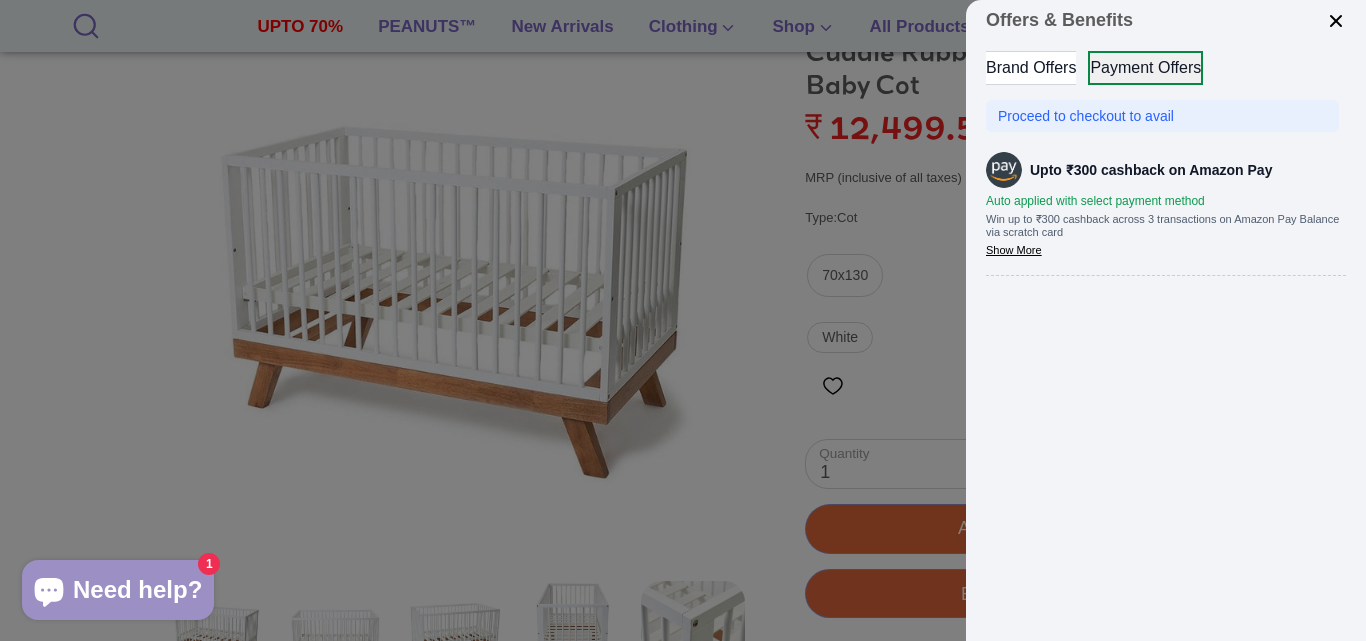 click on "Brand Offers" at bounding box center [1031, 68] 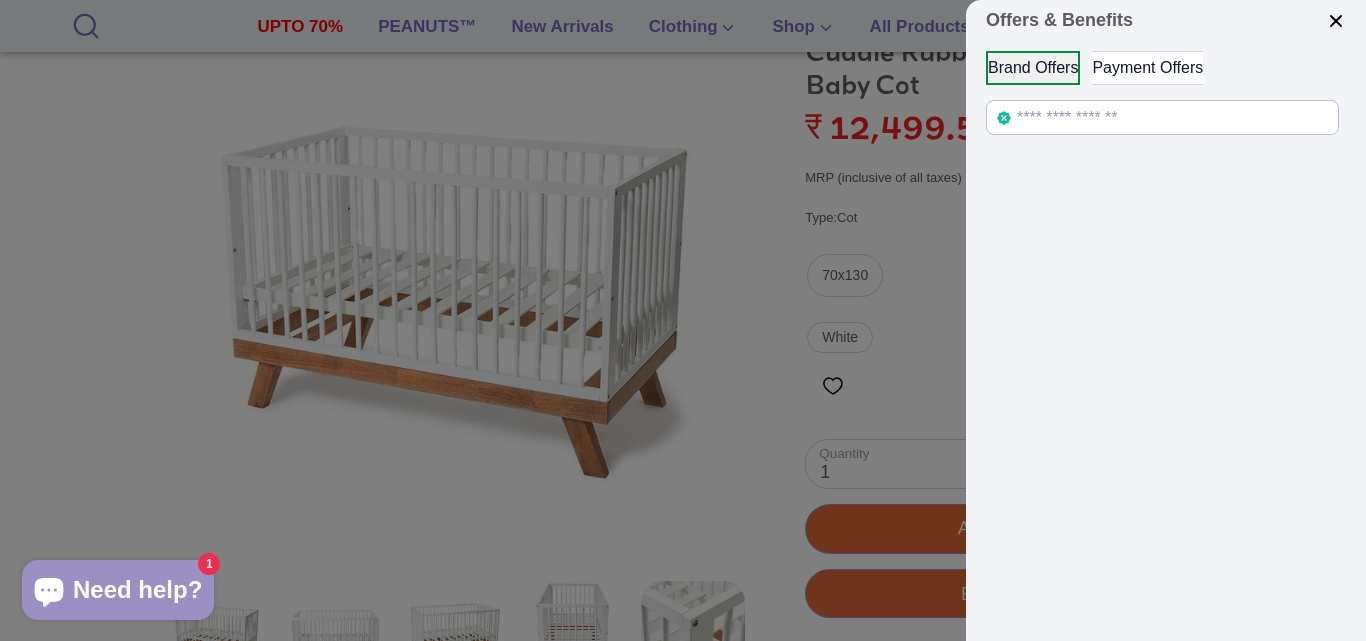click on "Brand Offers   Payment Offers" at bounding box center [1166, 345] 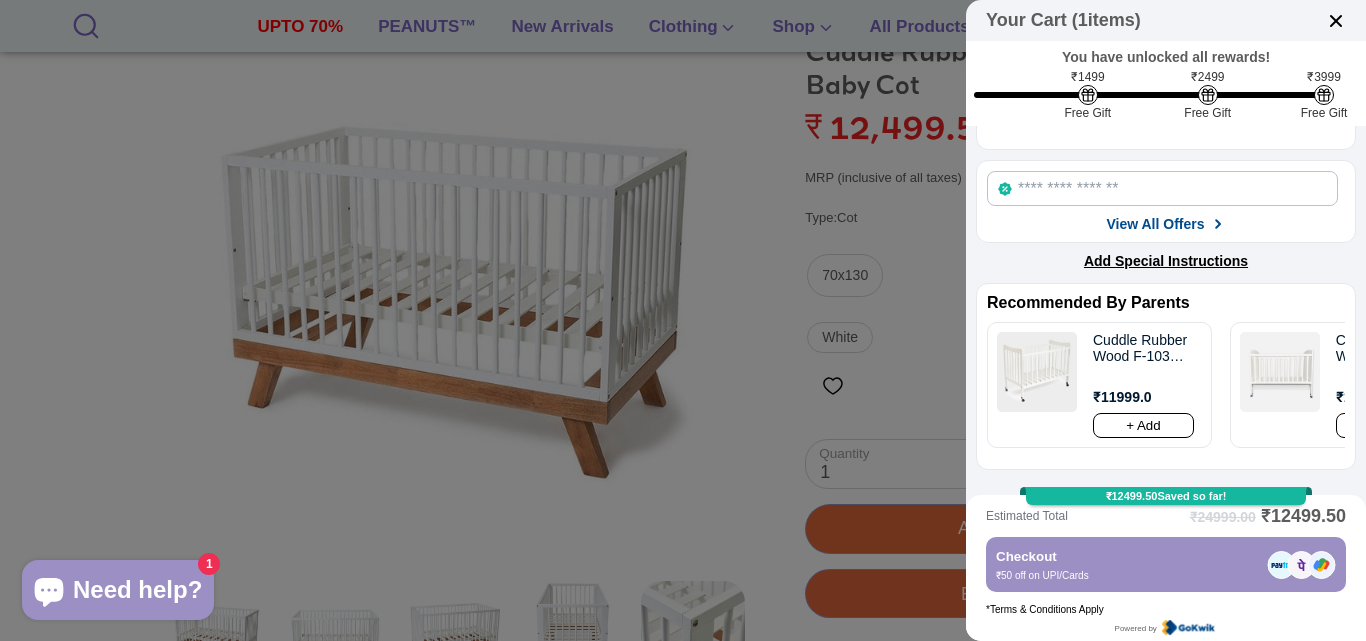 scroll, scrollTop: 125, scrollLeft: 0, axis: vertical 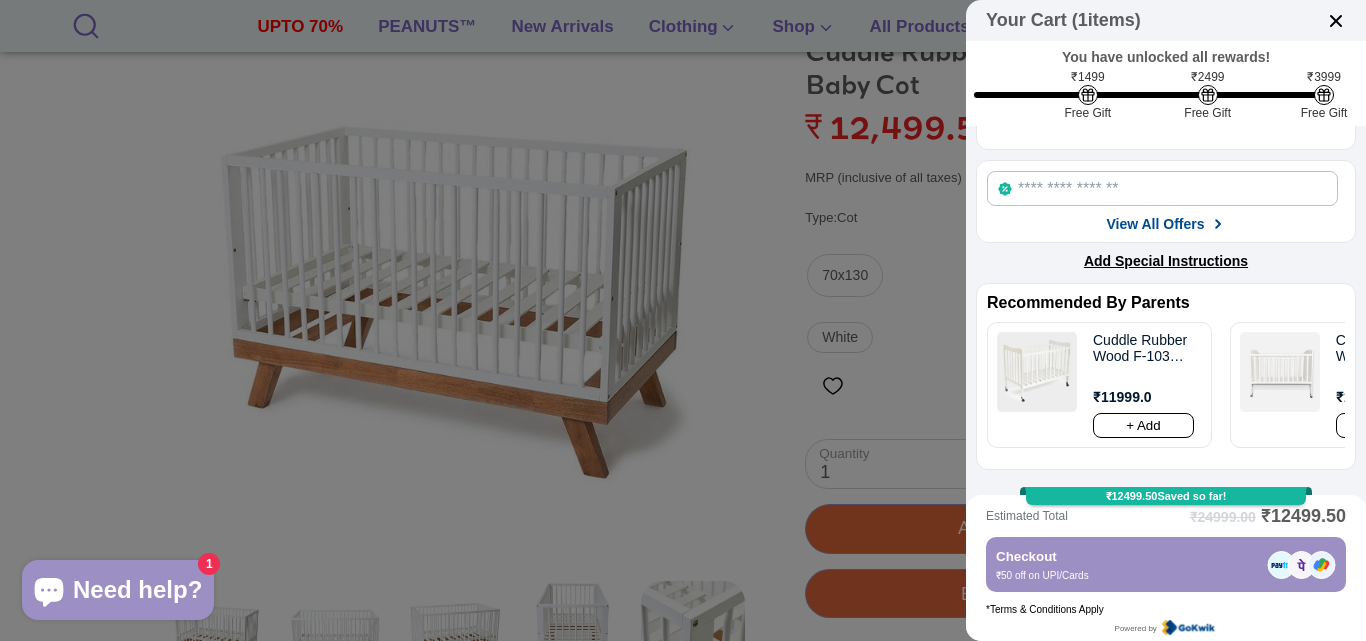 click on "Add Special Instructions" at bounding box center (1166, 261) 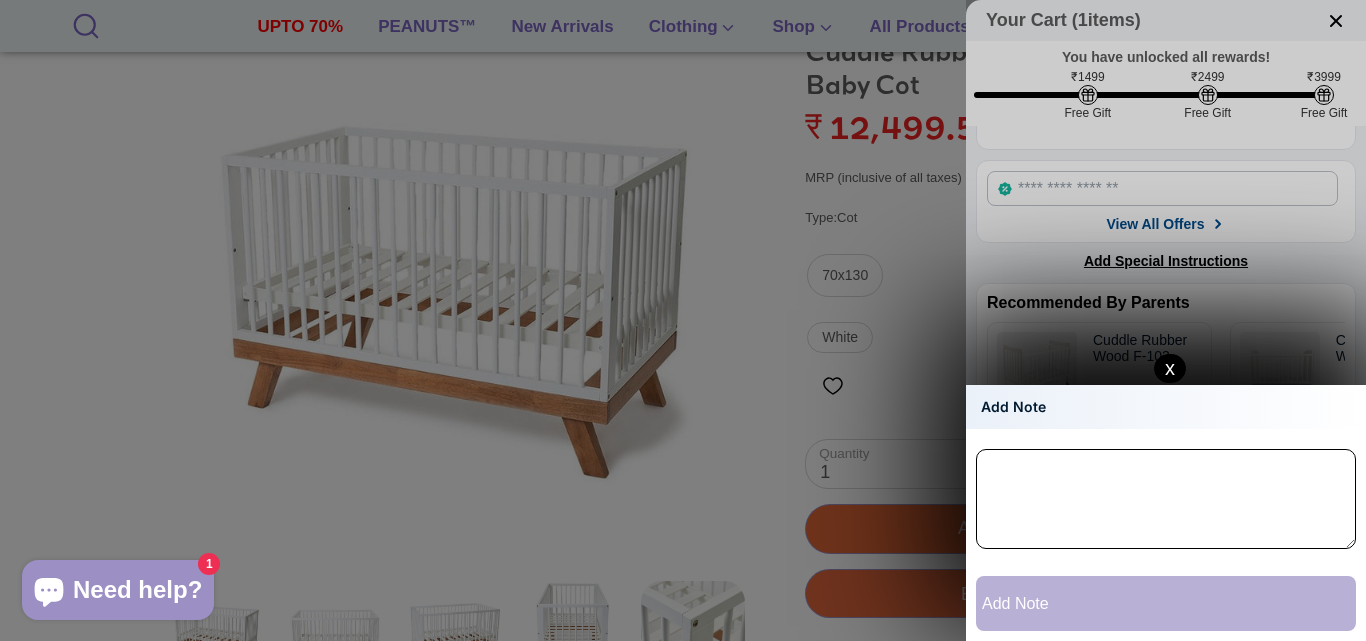 click on "x" at bounding box center (1170, 368) 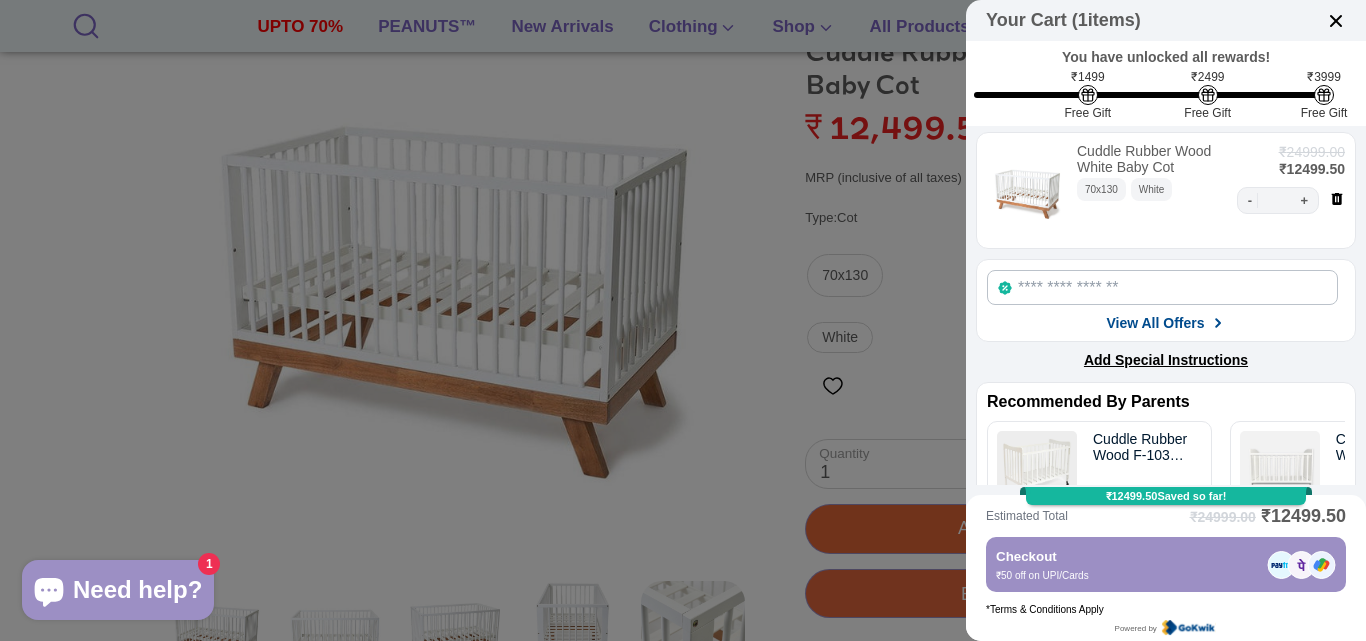 scroll, scrollTop: 0, scrollLeft: 0, axis: both 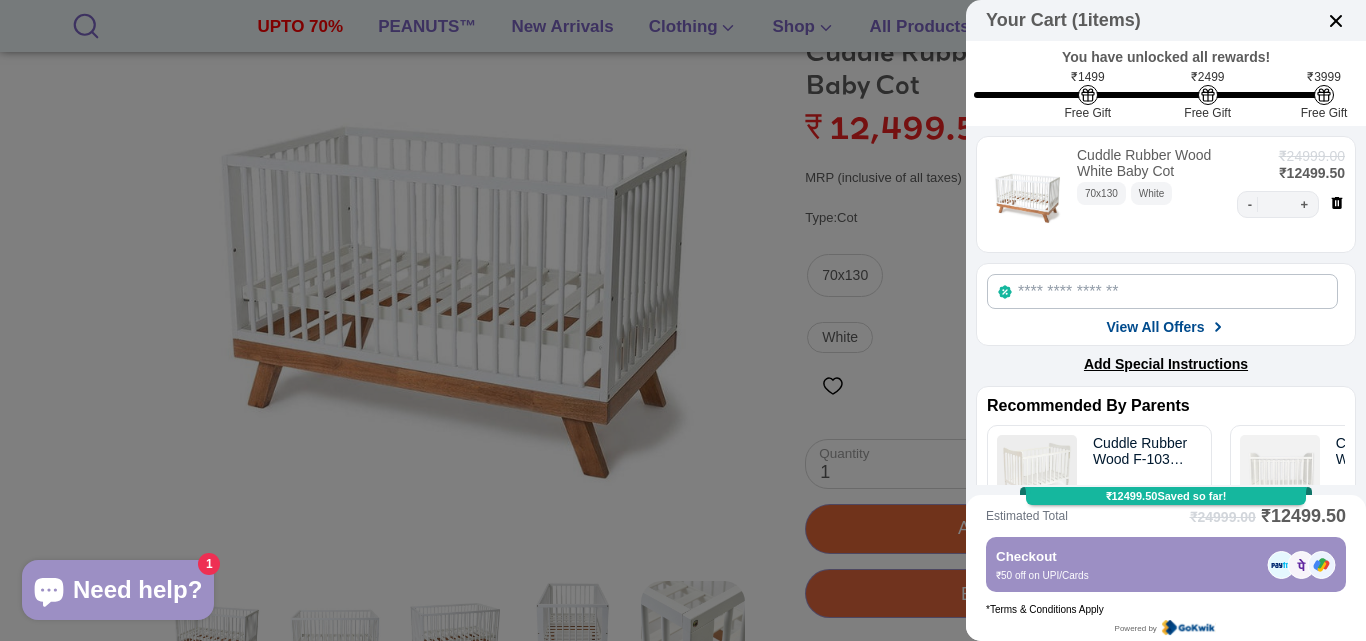 click at bounding box center (1162, 291) 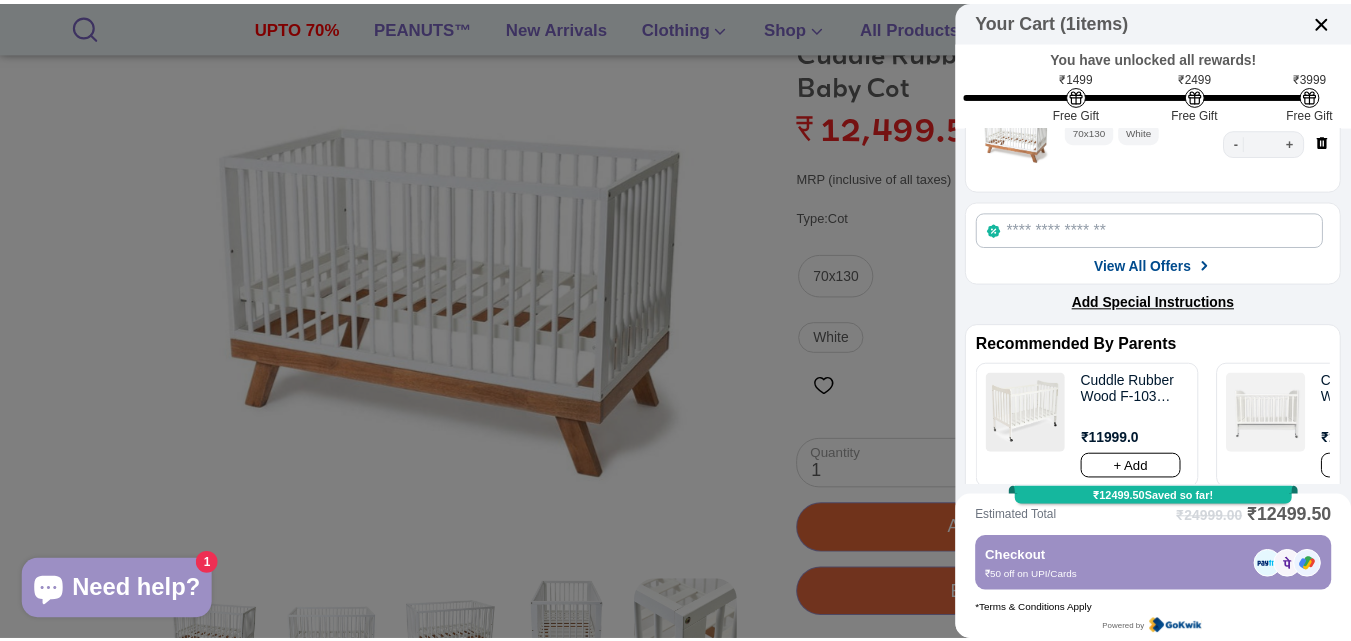 scroll, scrollTop: 0, scrollLeft: 0, axis: both 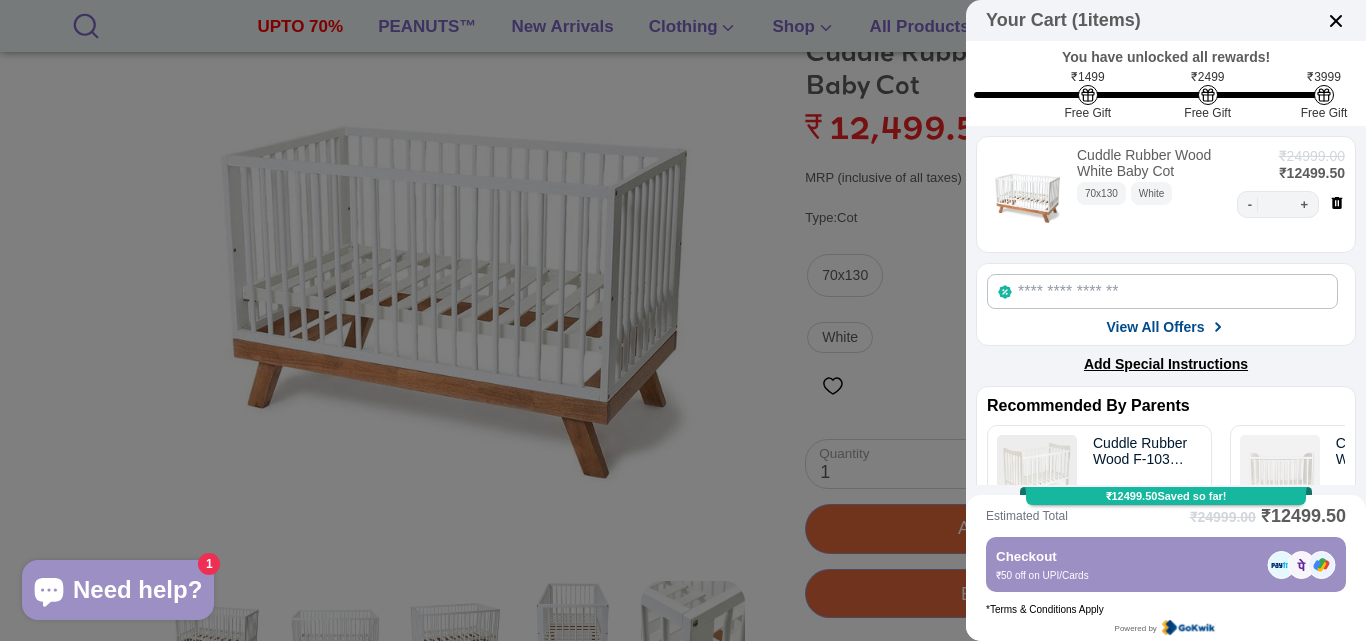 click on "View All Offers" at bounding box center (1155, 327) 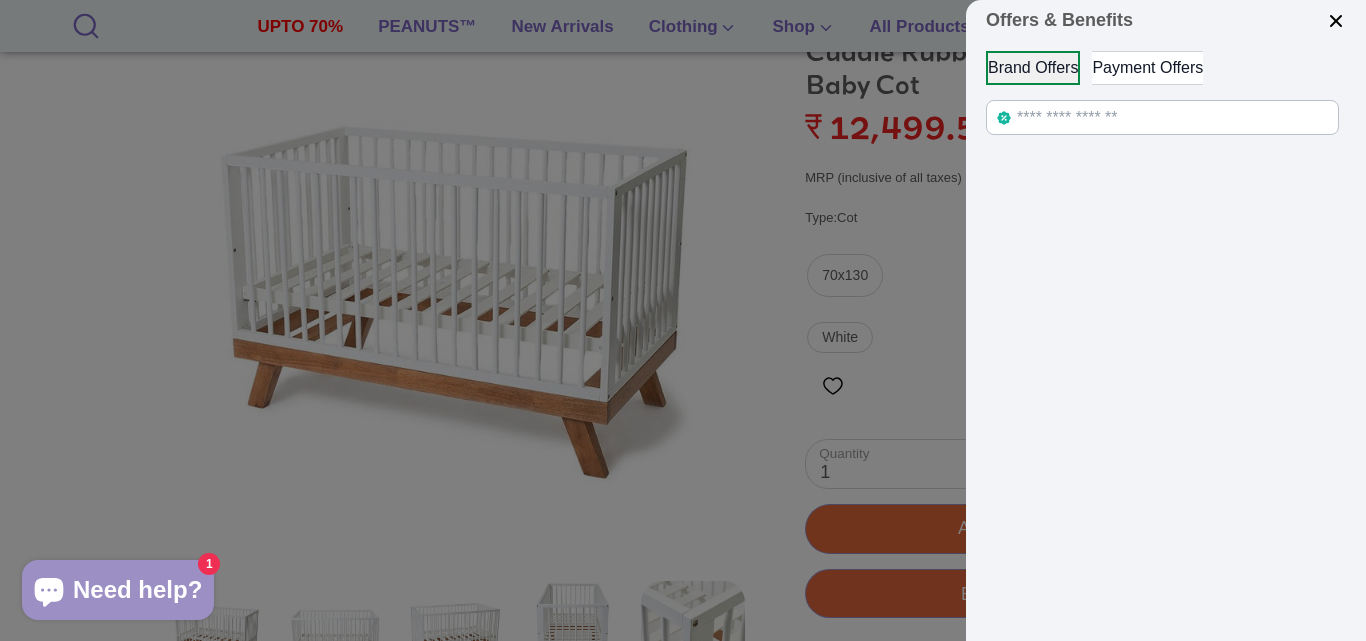 click on "Payment Offers" at bounding box center [1147, 68] 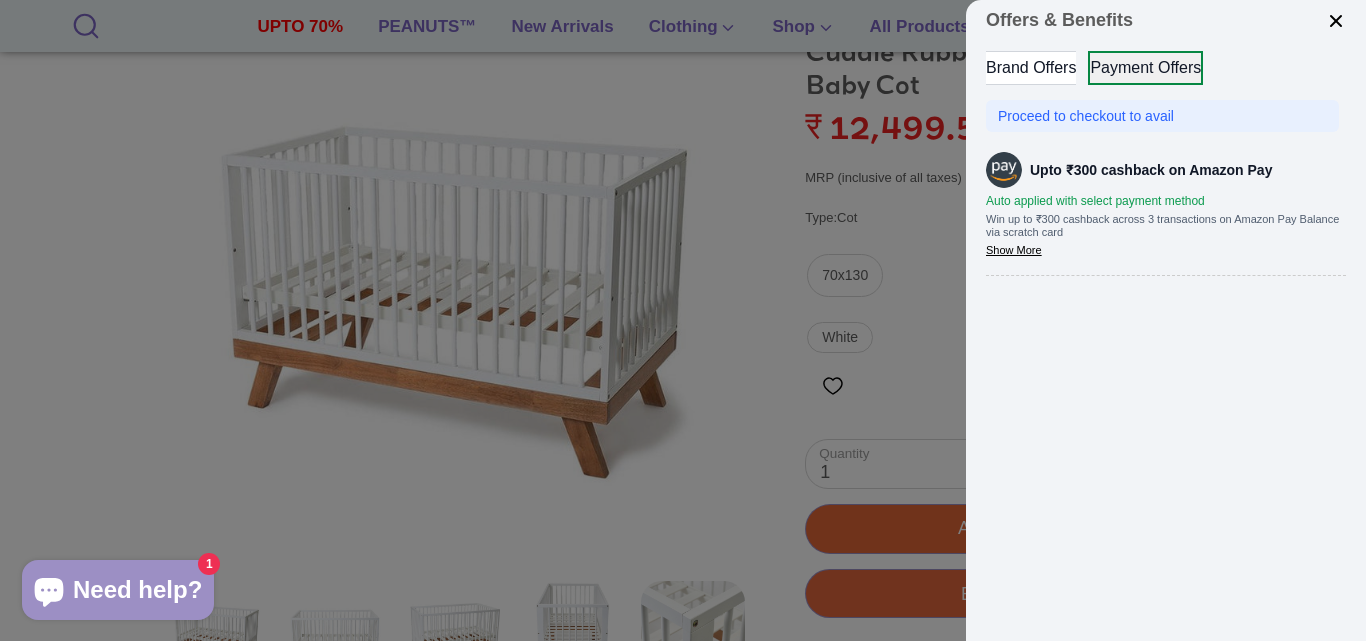click at bounding box center (1336, 21) 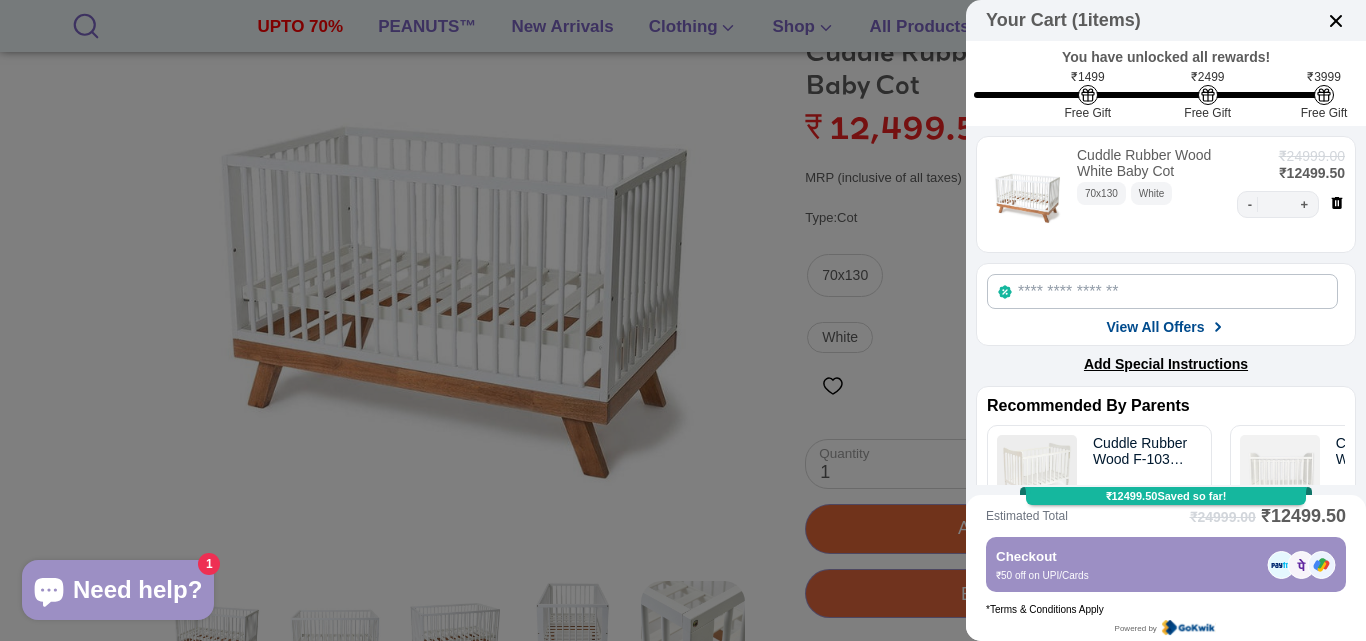 click at bounding box center [1336, 21] 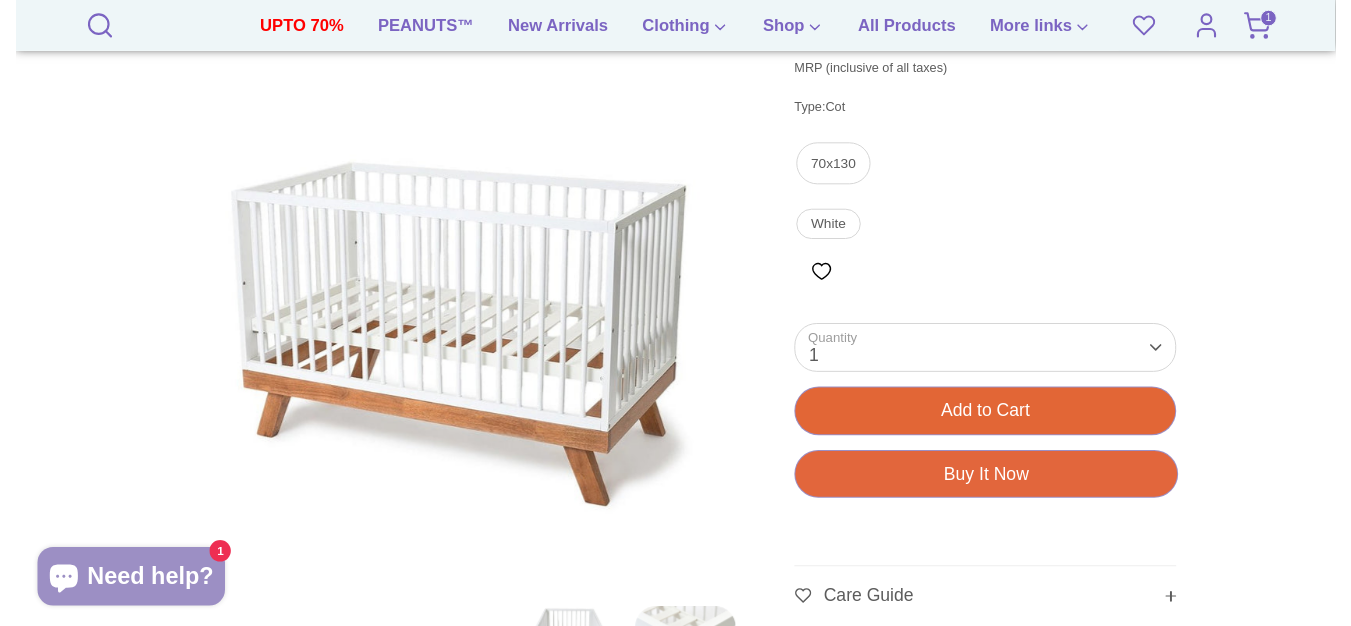 scroll, scrollTop: 500, scrollLeft: 0, axis: vertical 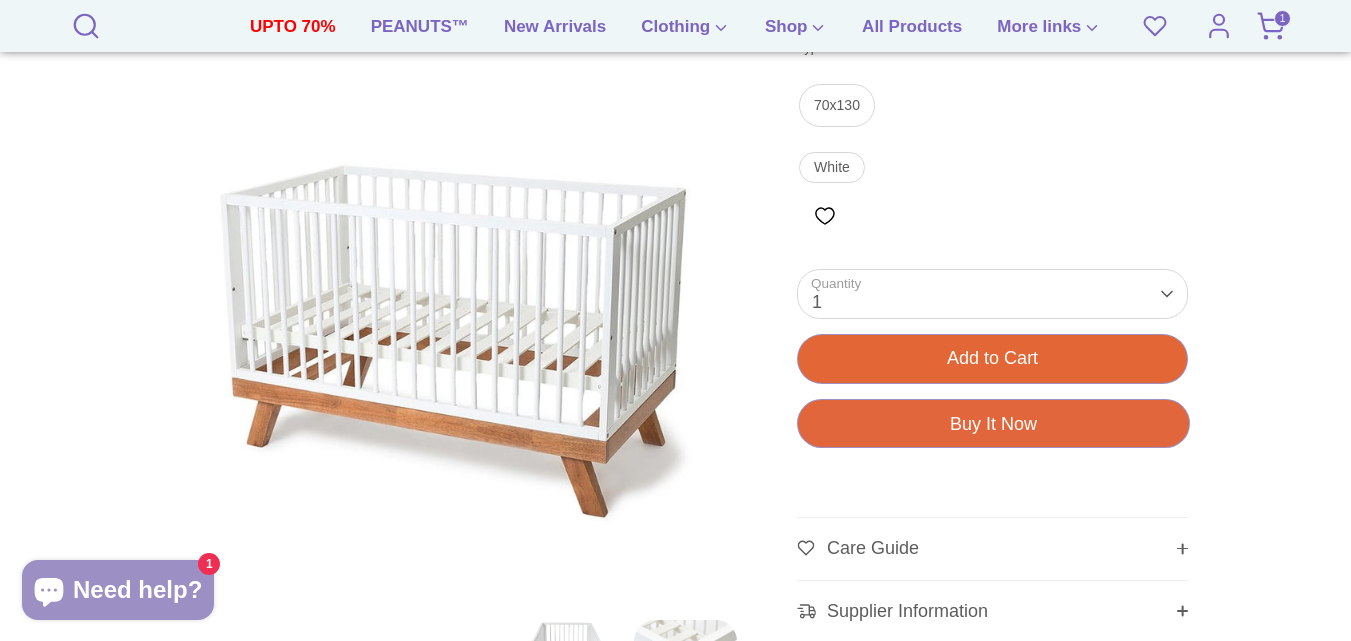 click on "Buy It Now
Loading.." at bounding box center (993, 423) 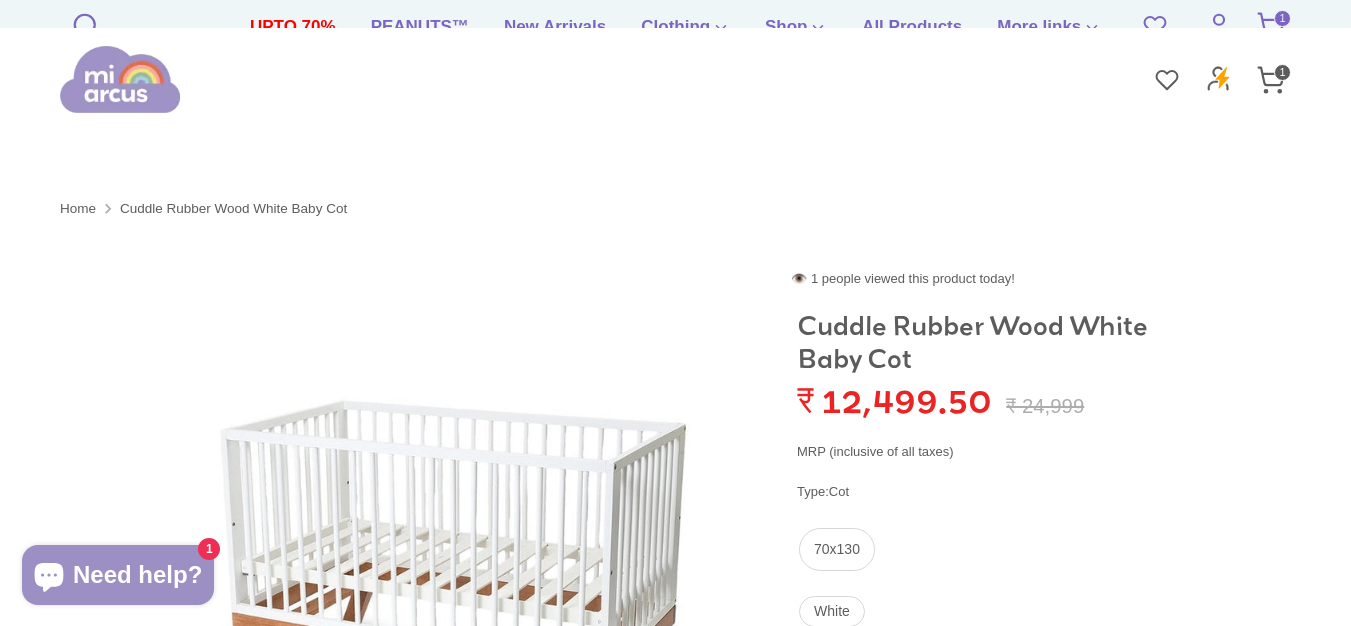 scroll, scrollTop: 0, scrollLeft: 0, axis: both 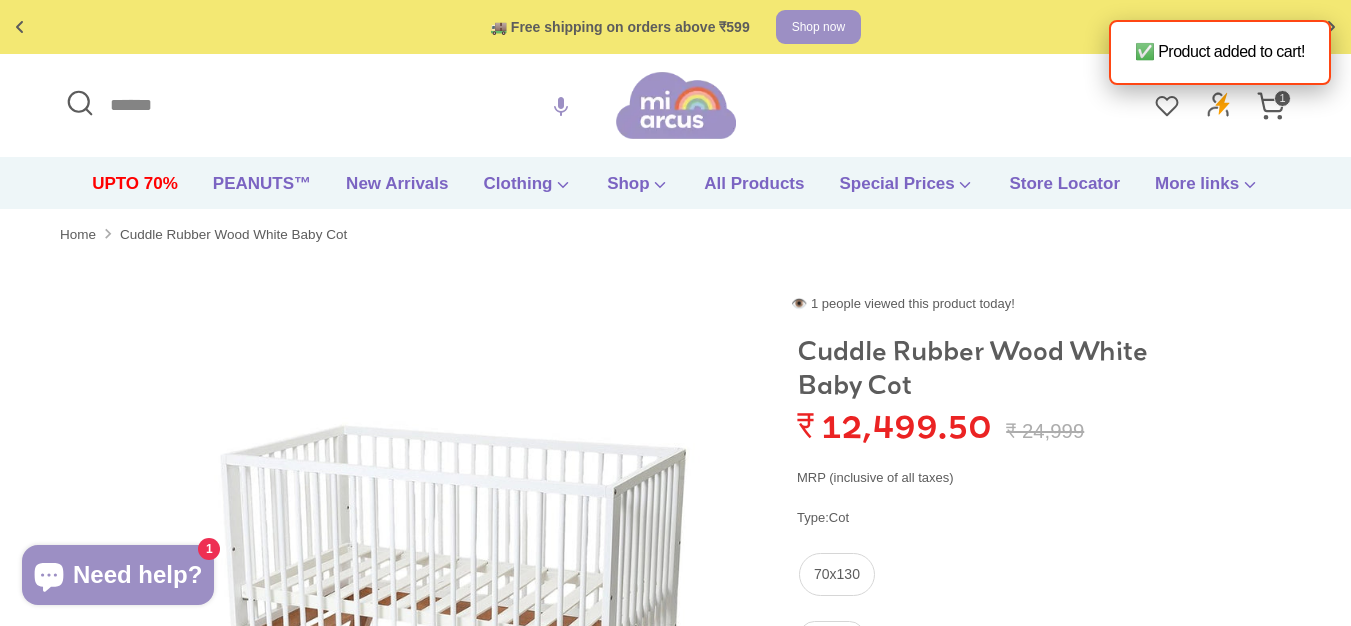 click 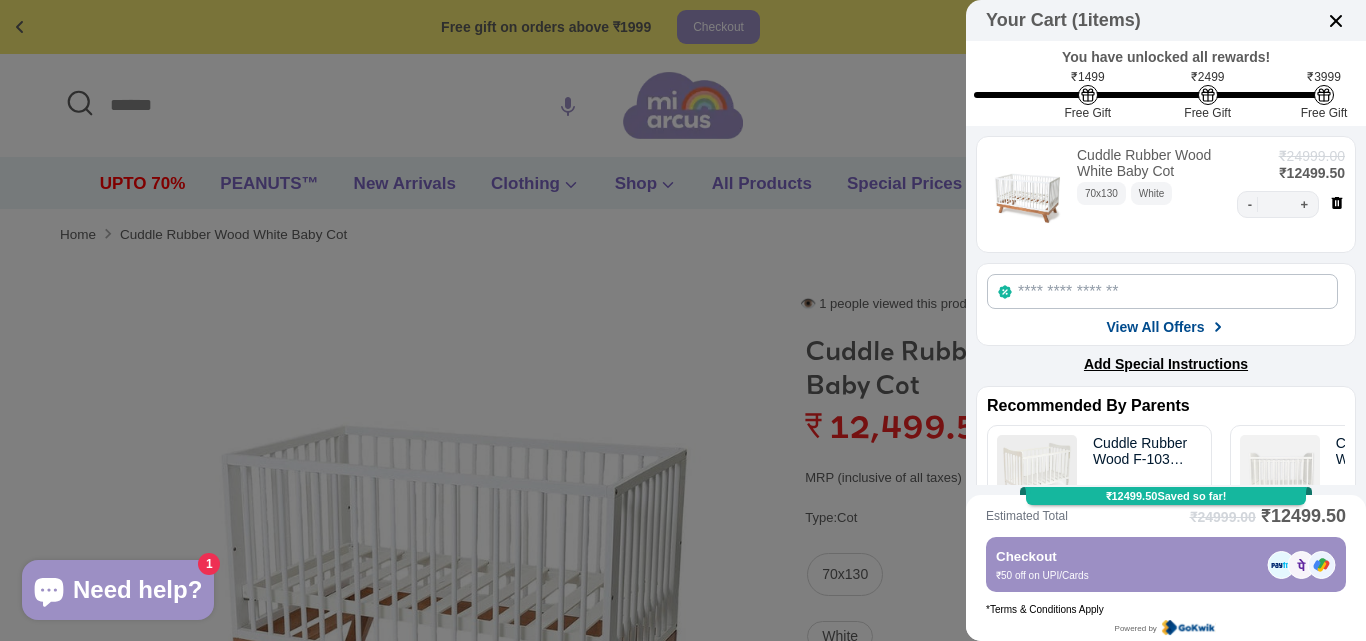 click on "-   *   +" at bounding box center [1278, 204] 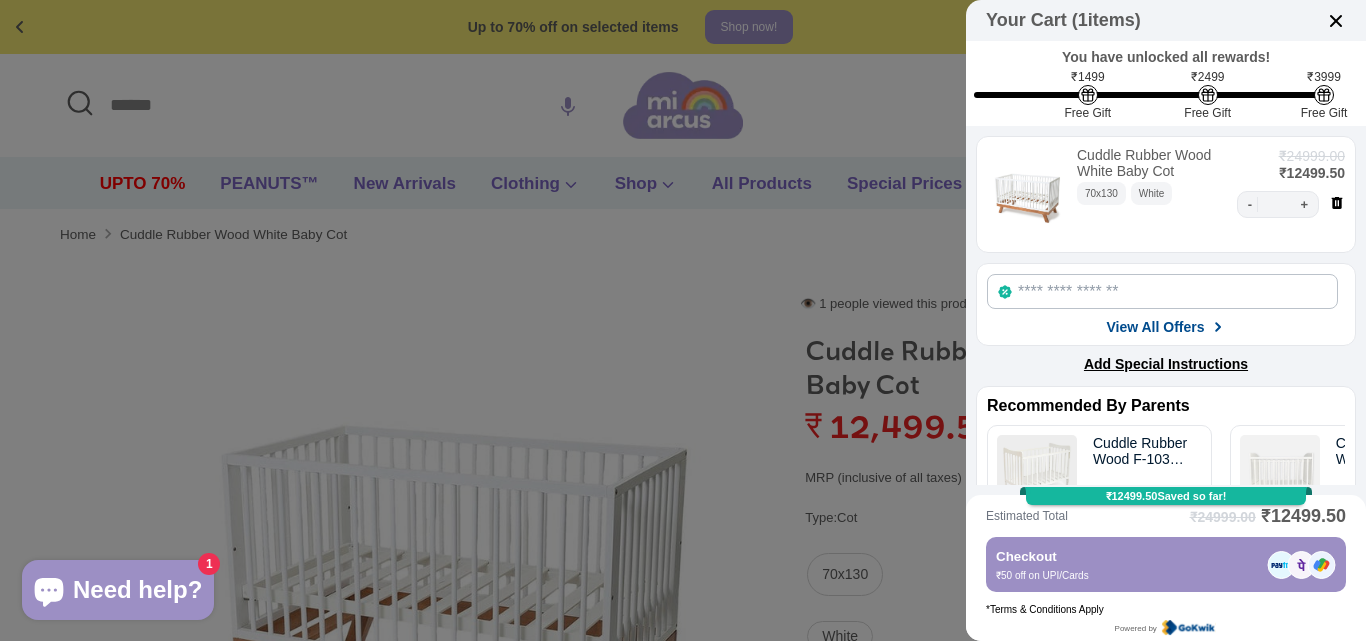 click 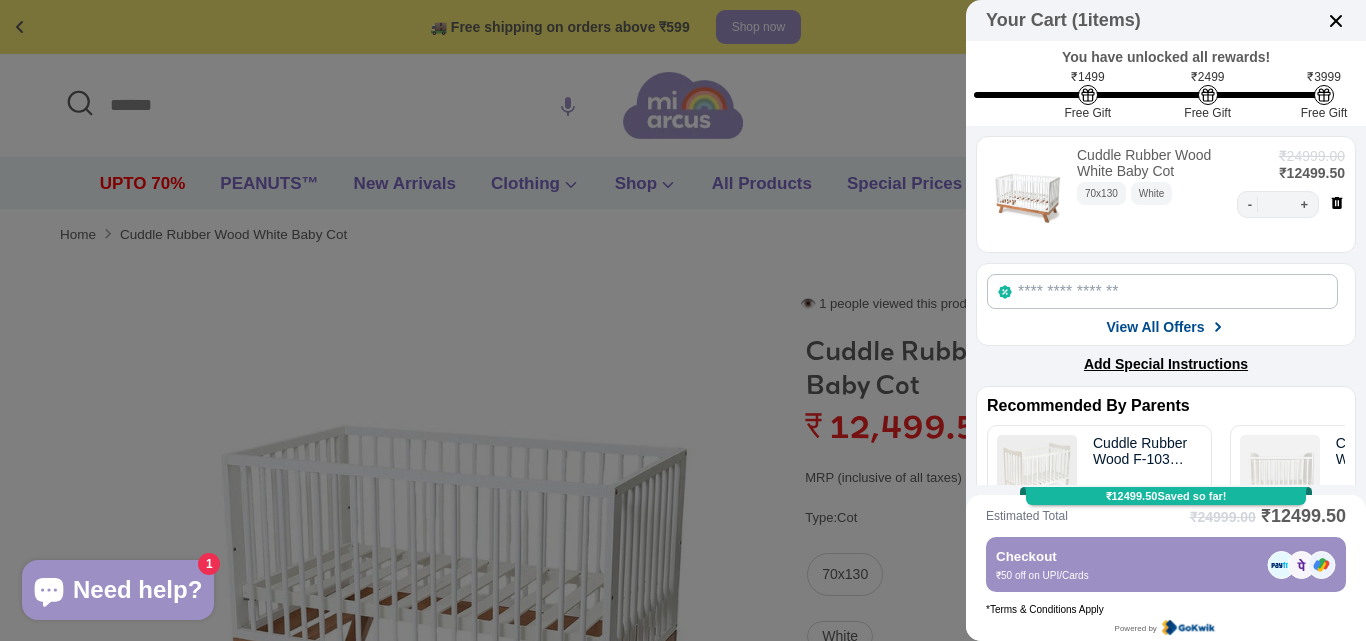 click on "₹1499     Free Gift   ₹2499     Free Gift   ₹3999     Free Gift" at bounding box center (1147, 94) 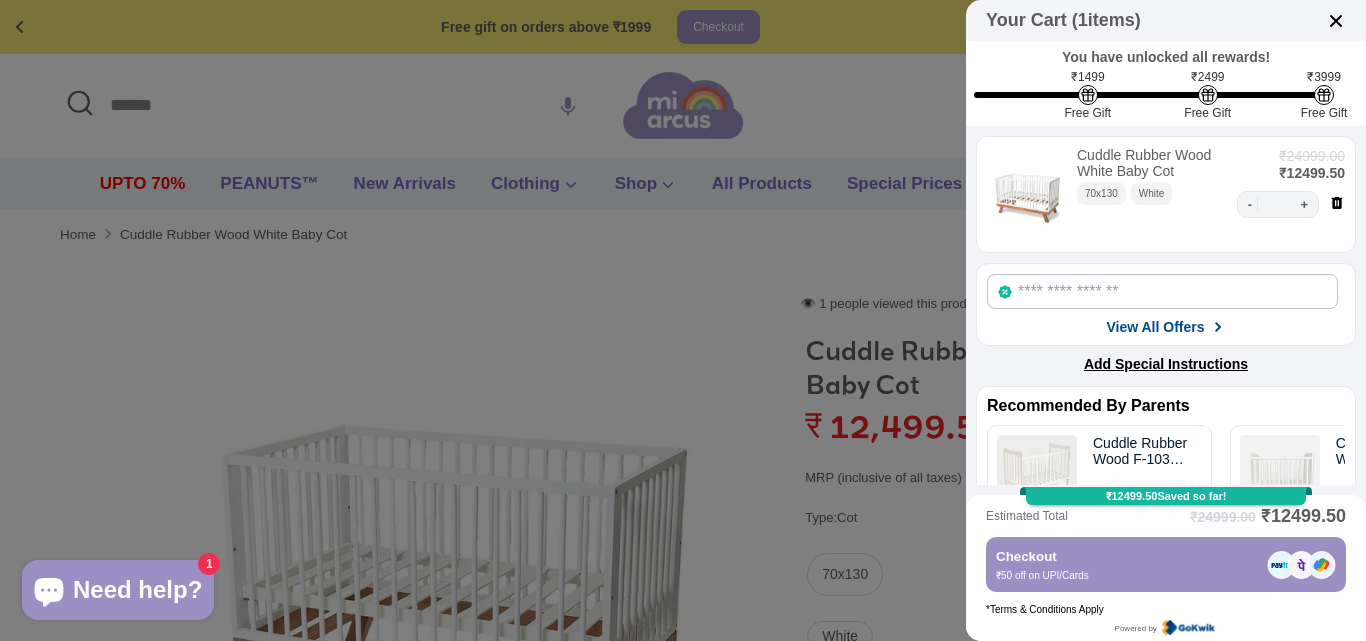 click on "View All Offers" at bounding box center [1155, 327] 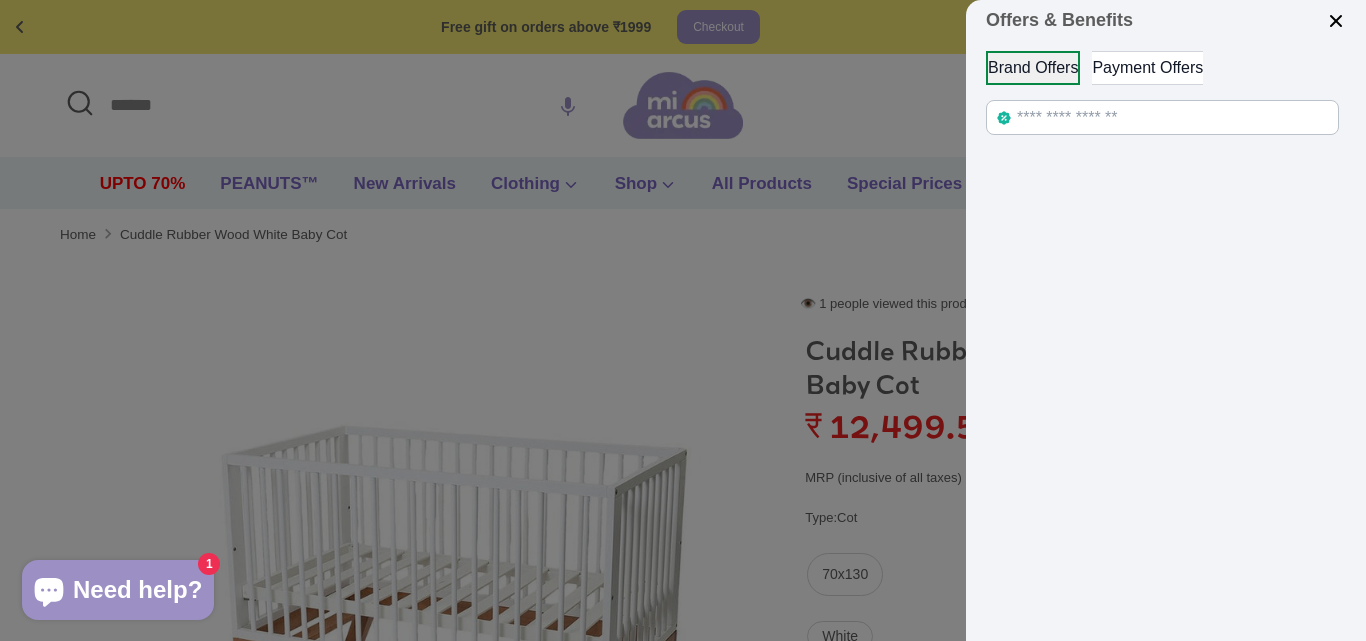click on "Payment Offers" at bounding box center (1147, 68) 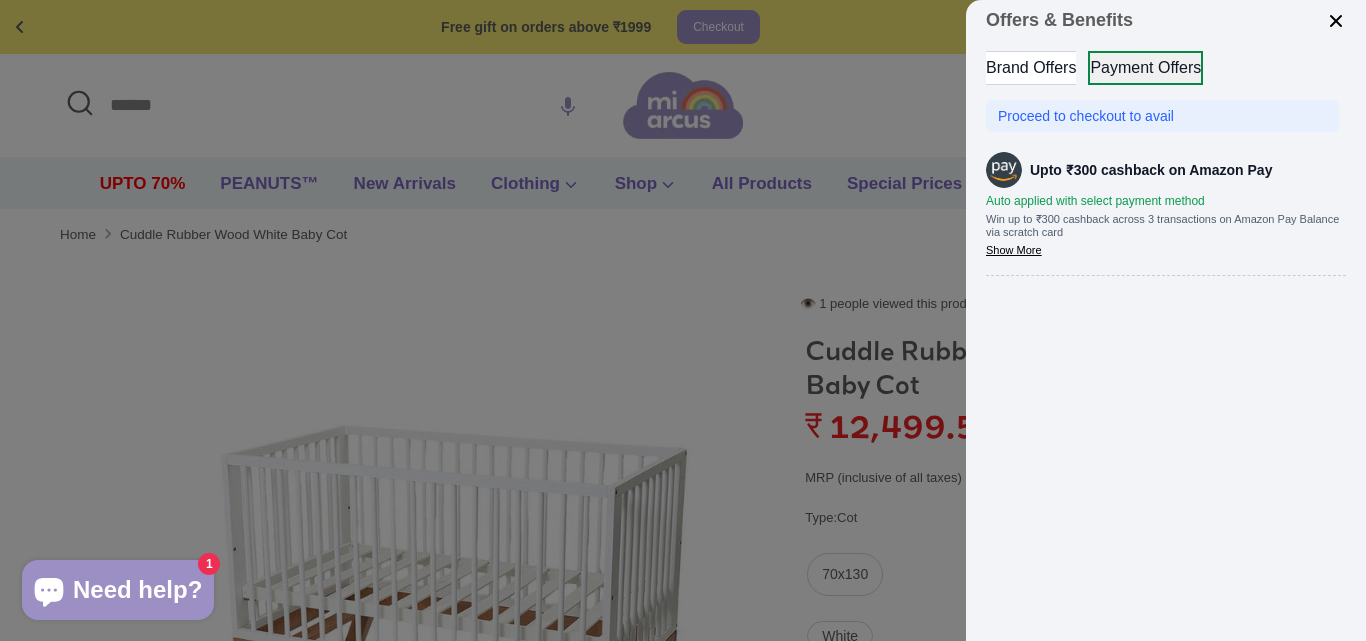click on "Brand Offers" at bounding box center (1031, 68) 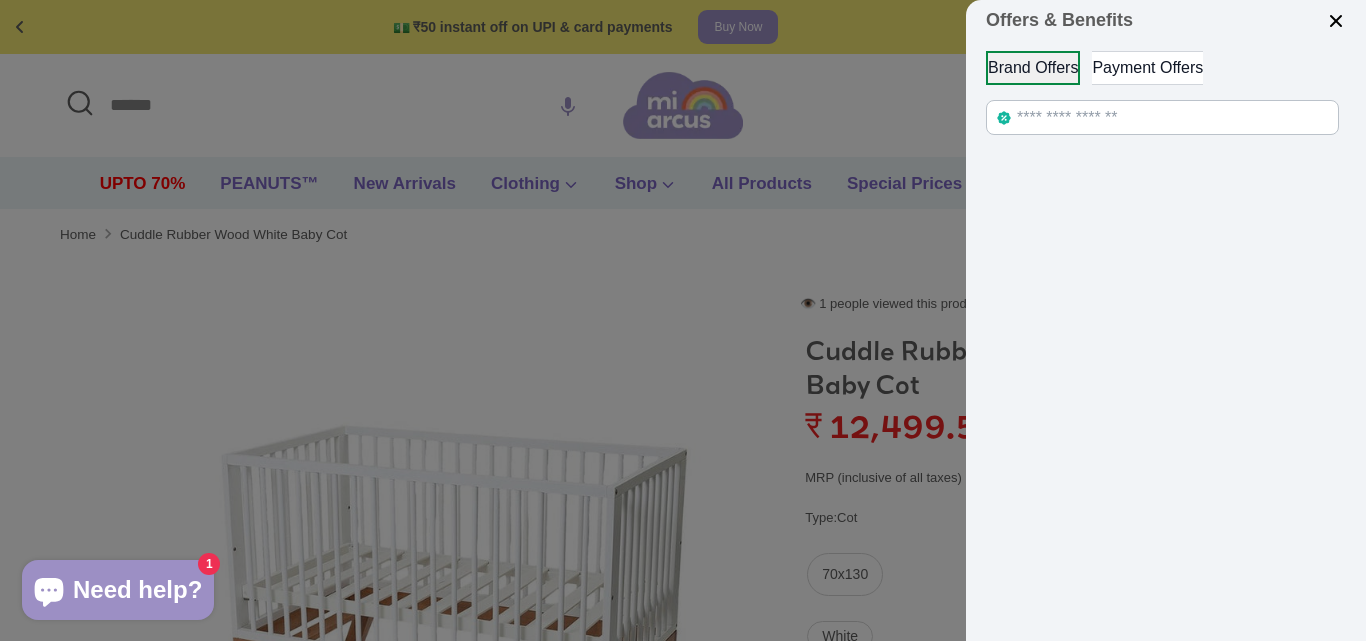 click at bounding box center (1336, 21) 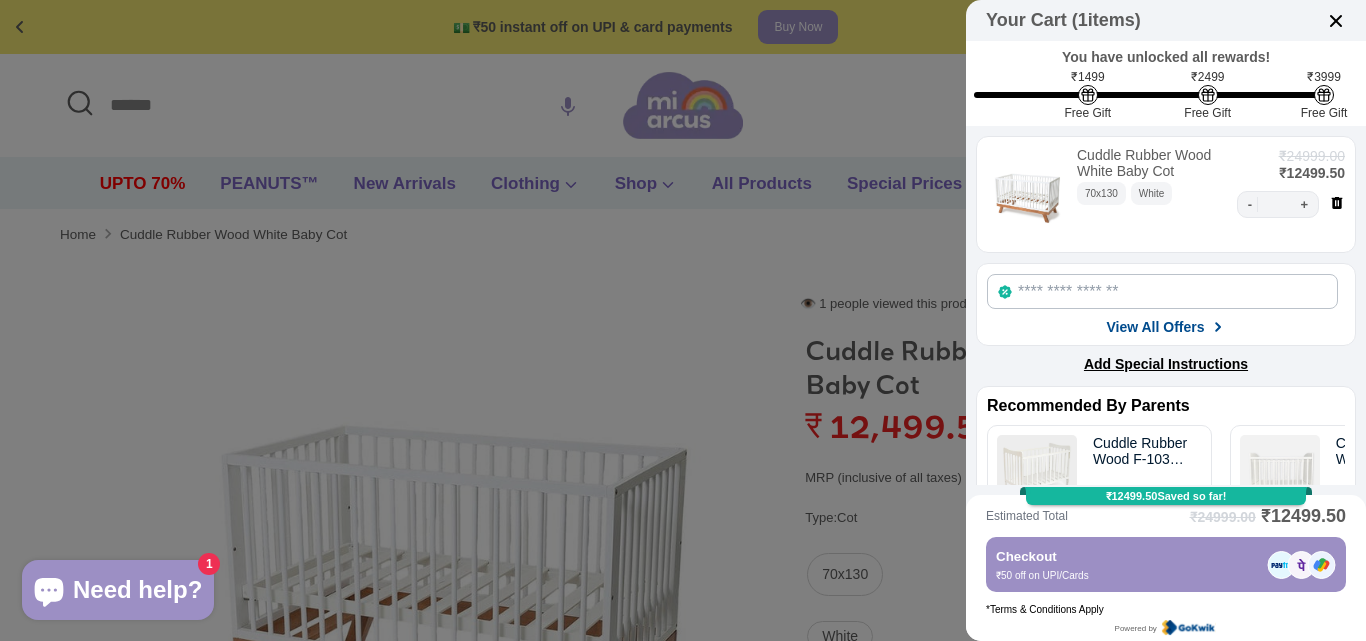 click 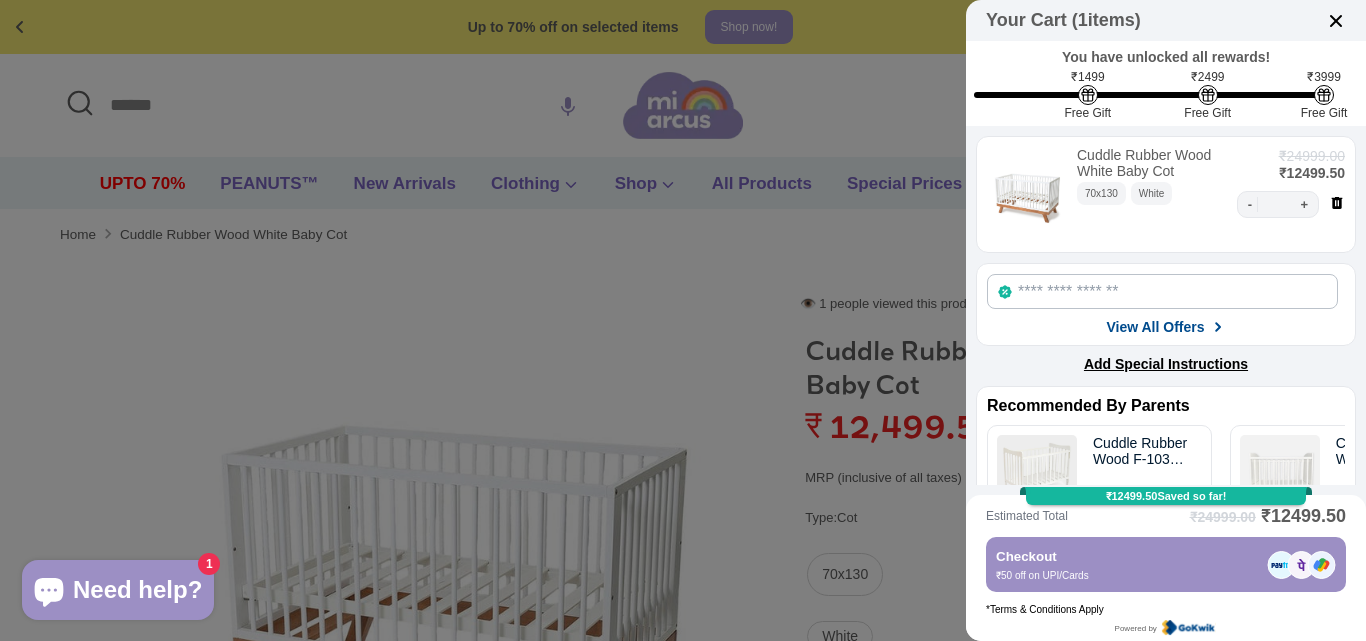 click 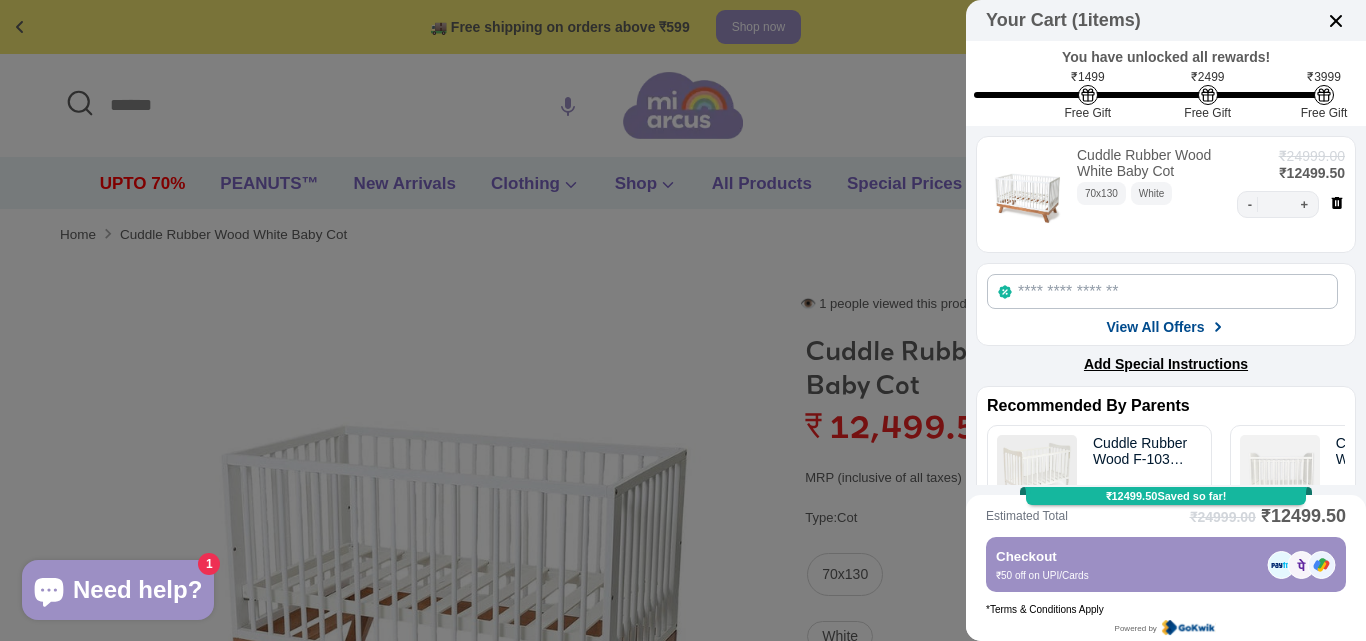 click on "-   *   +" at bounding box center (1278, 204) 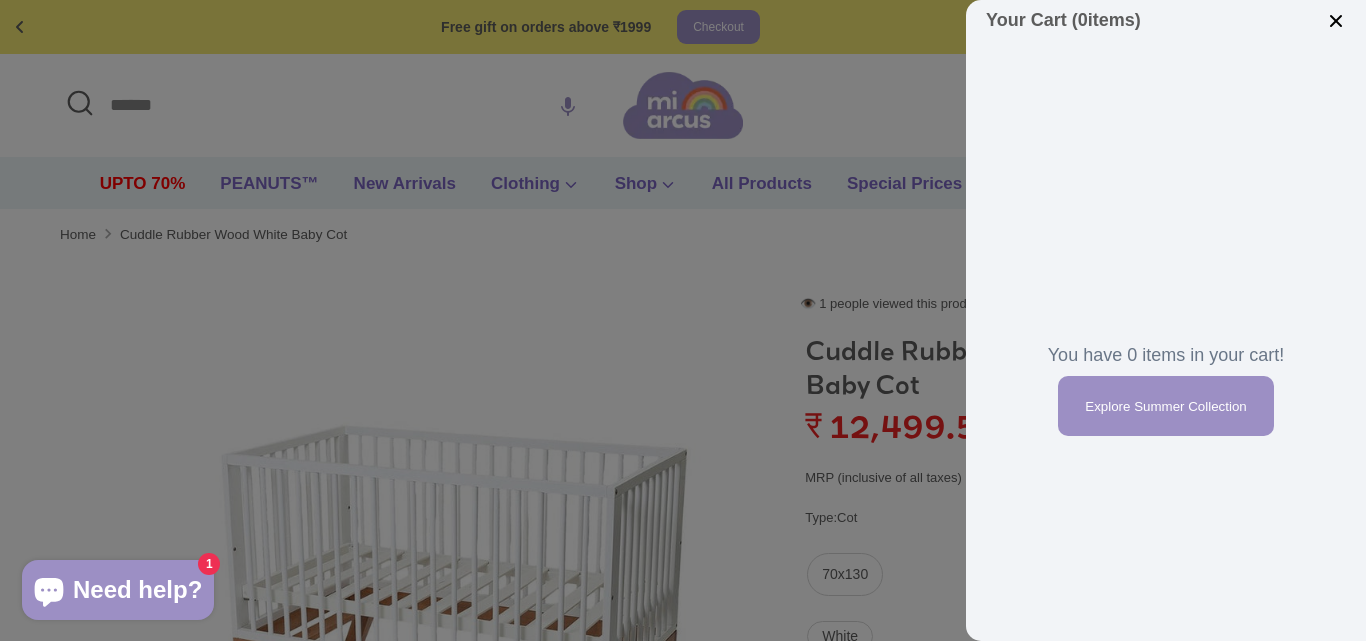 click at bounding box center [1336, 21] 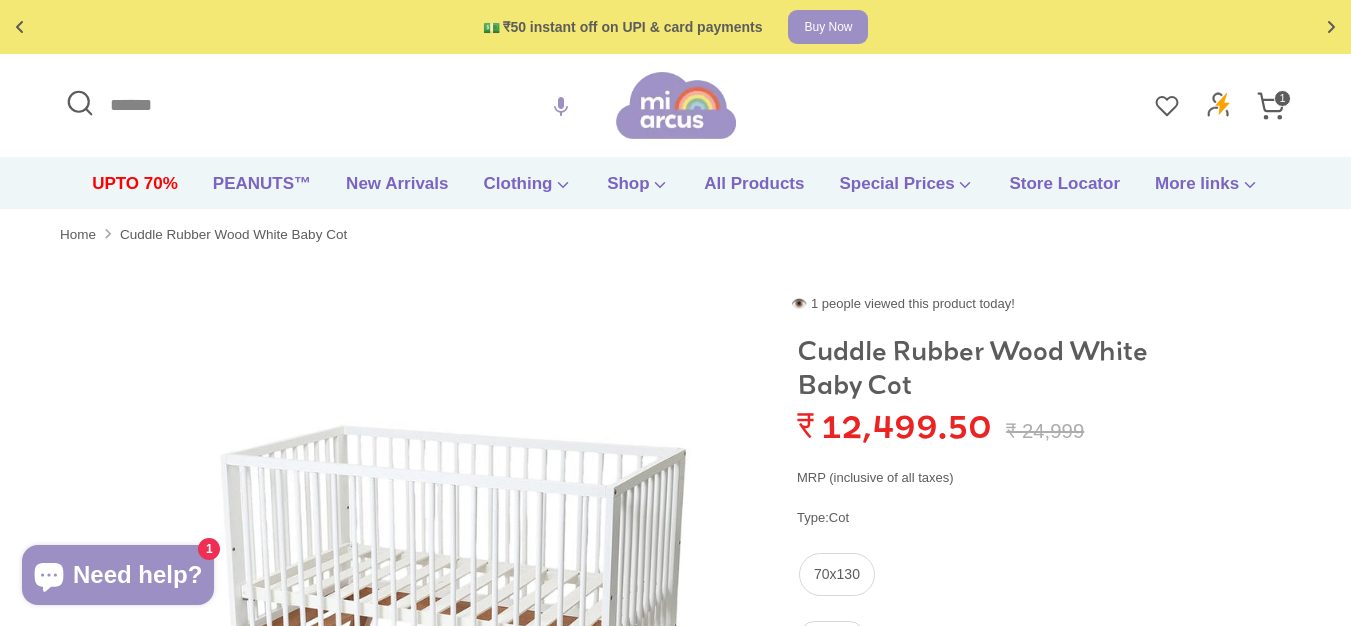 click on "👁️ 1 people viewed this product today!" at bounding box center [980, 304] 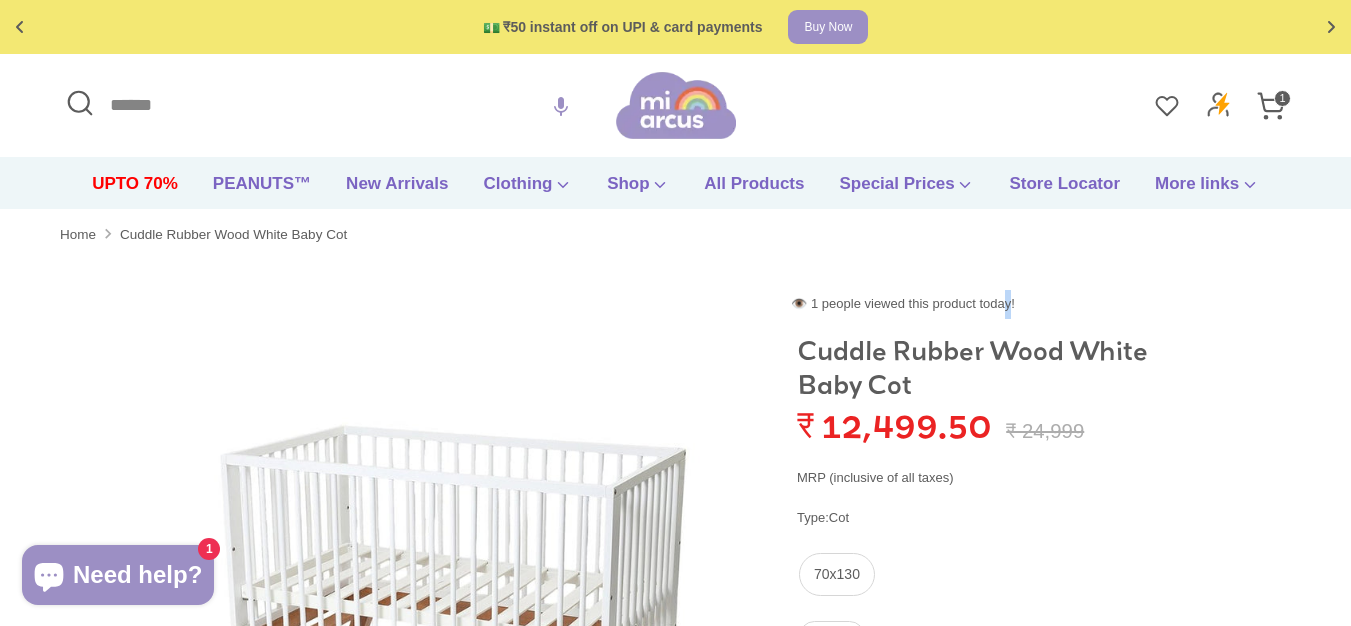 click on "**********" at bounding box center (962, 859) 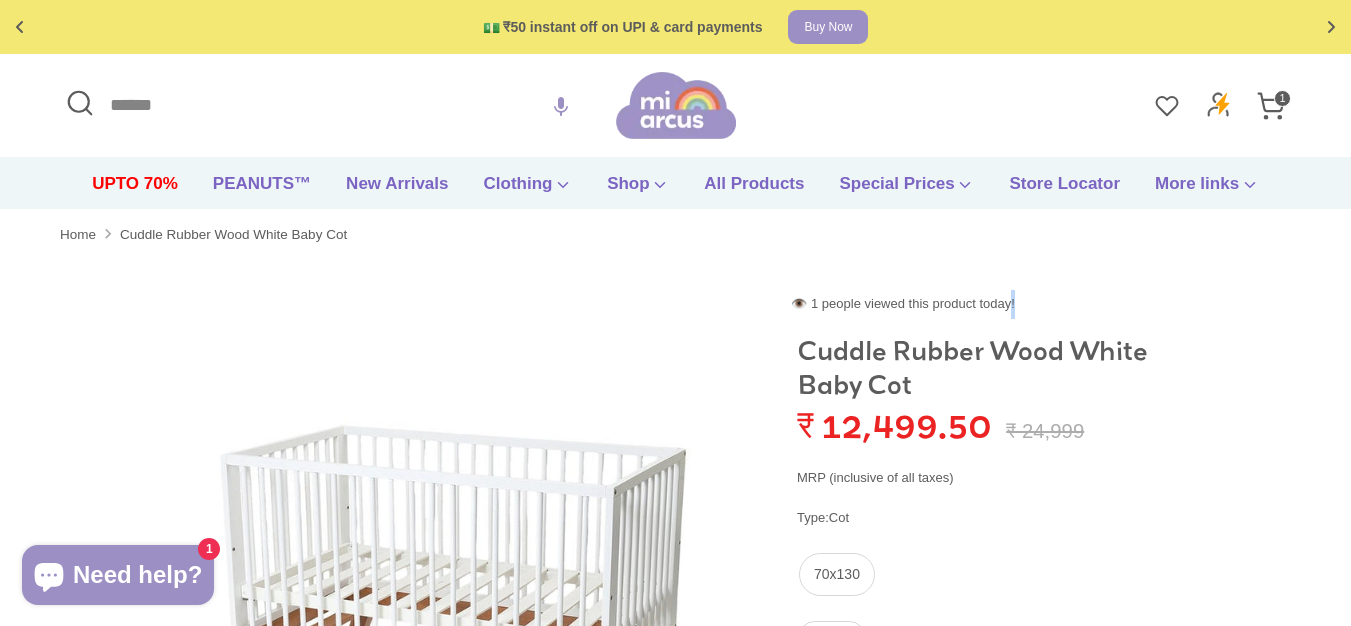 click on "**********" at bounding box center (962, 859) 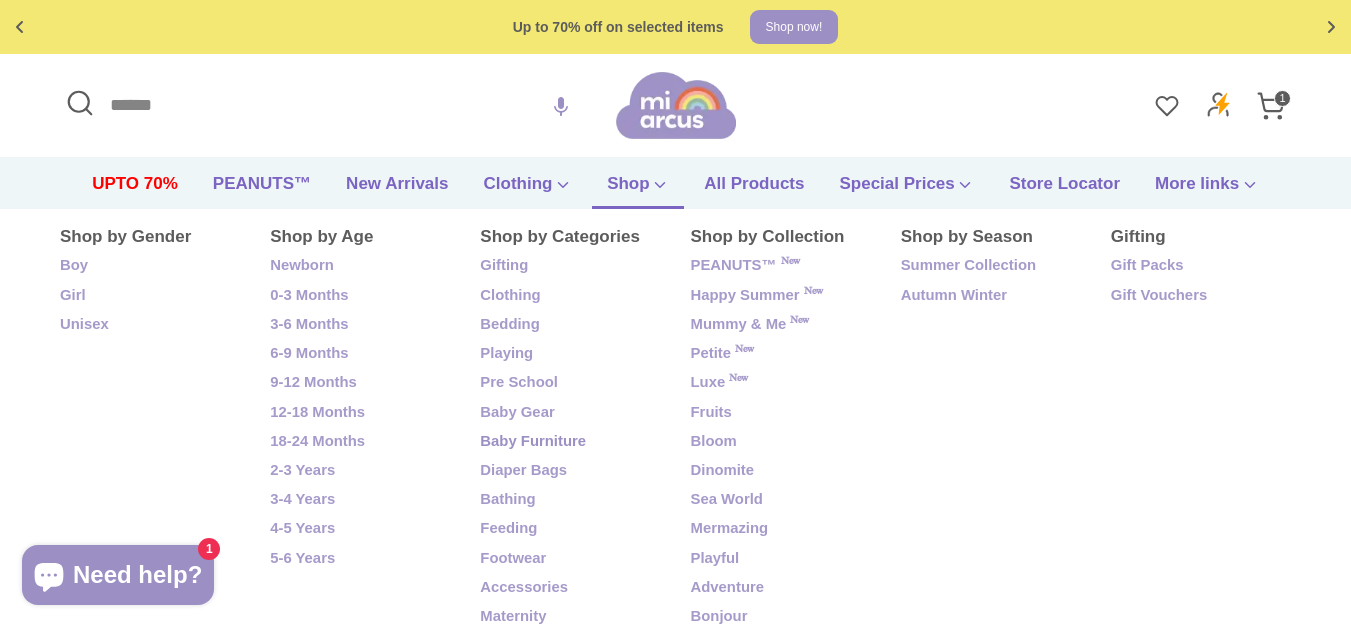 click on "Baby Furniture" at bounding box center [570, 442] 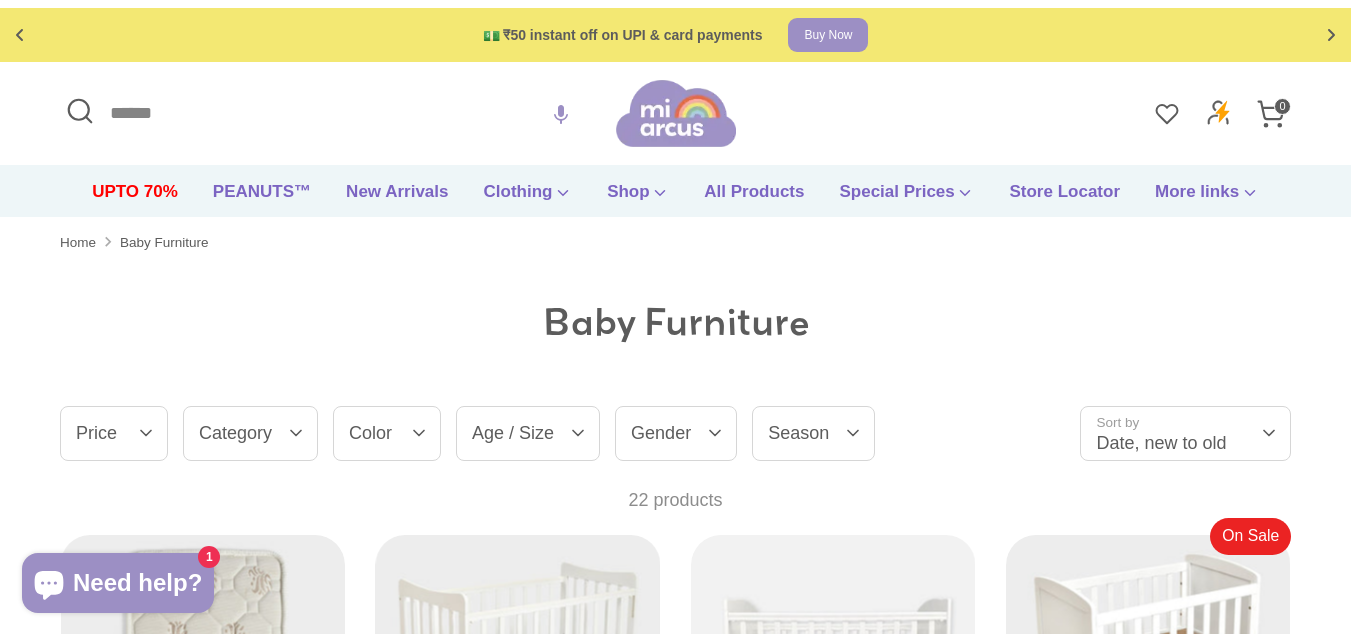 scroll, scrollTop: 0, scrollLeft: 0, axis: both 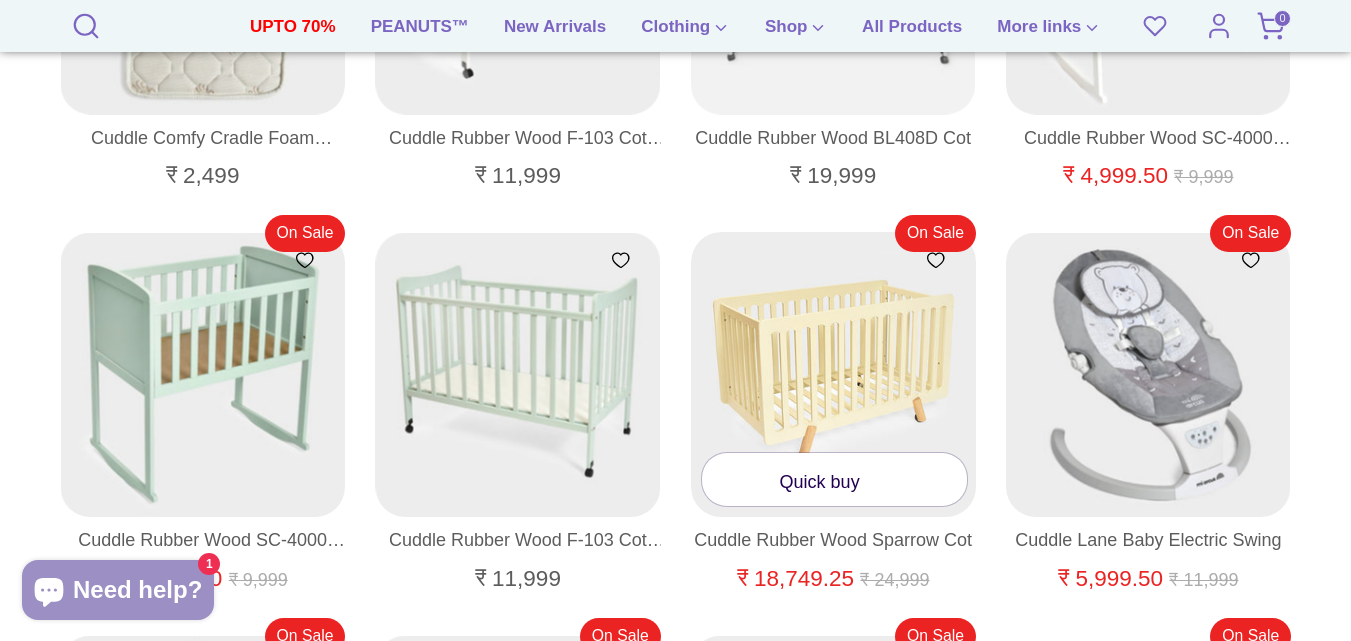 click at bounding box center [834, 375] 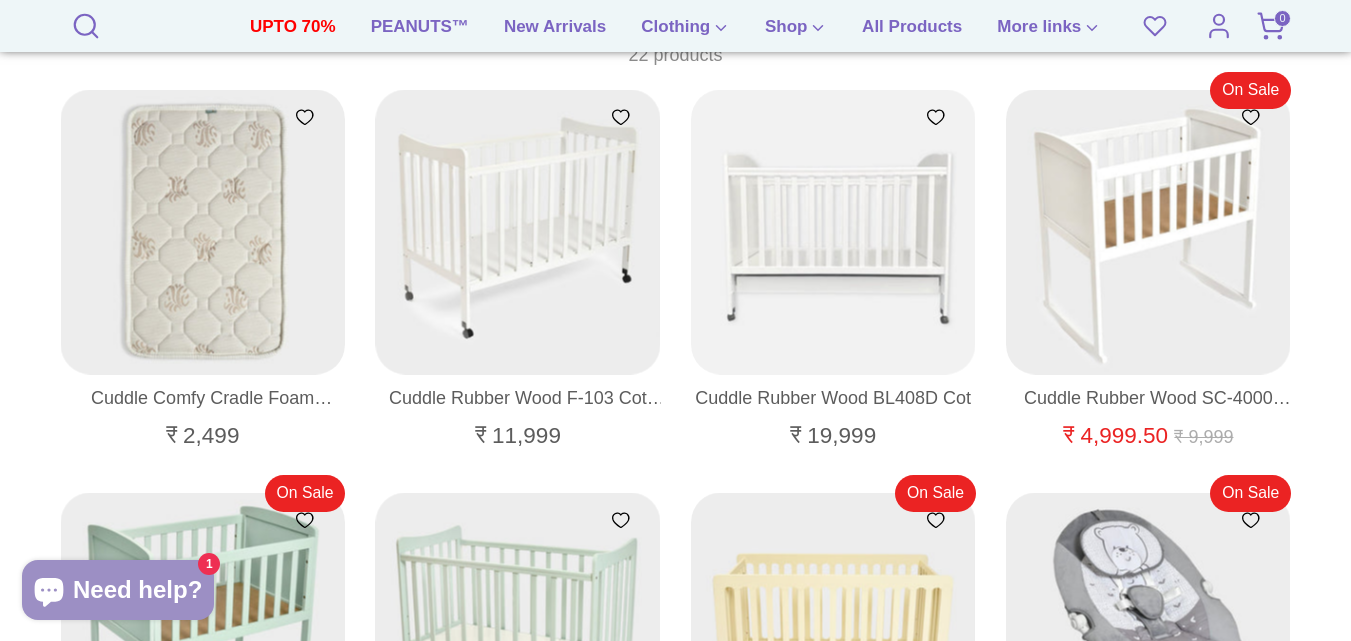 scroll, scrollTop: 196, scrollLeft: 0, axis: vertical 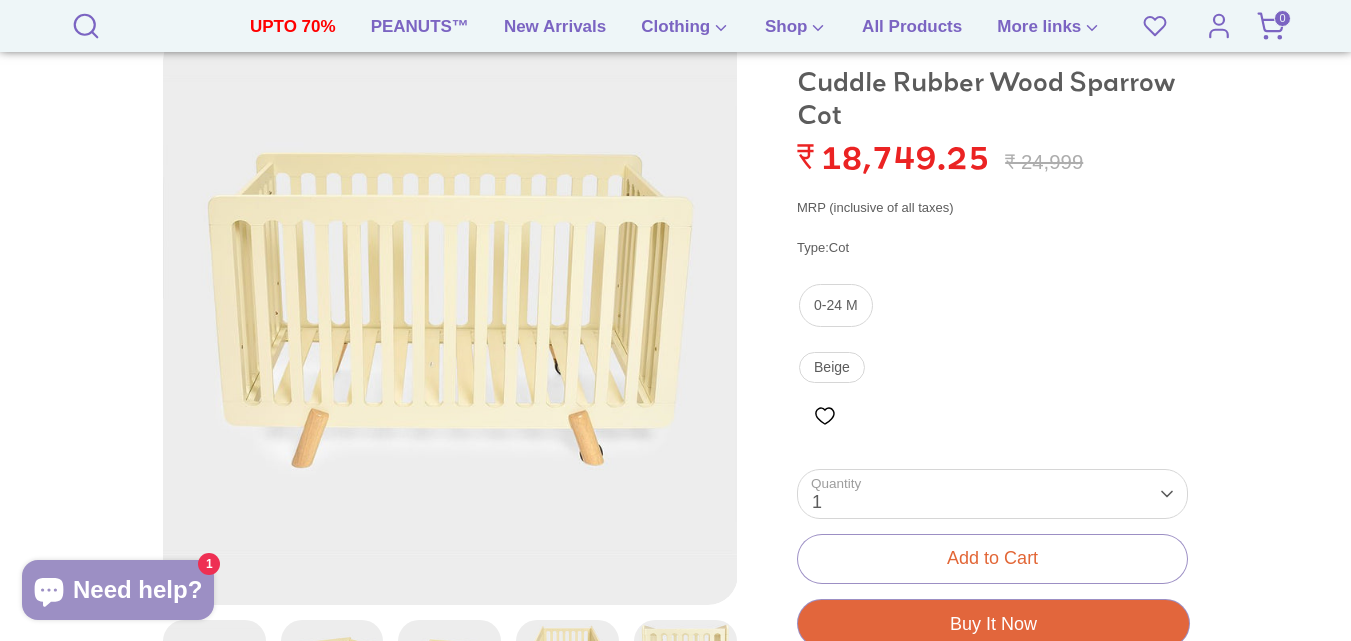 click at bounding box center (450, 317) 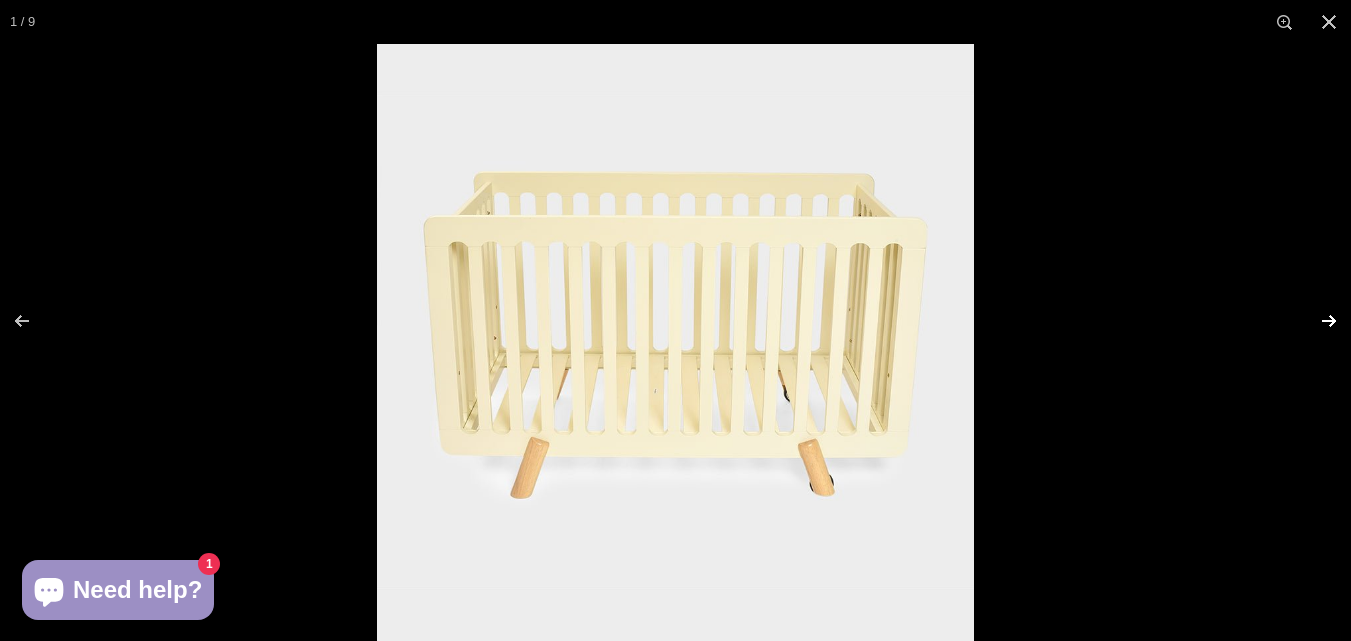 click at bounding box center (1316, 321) 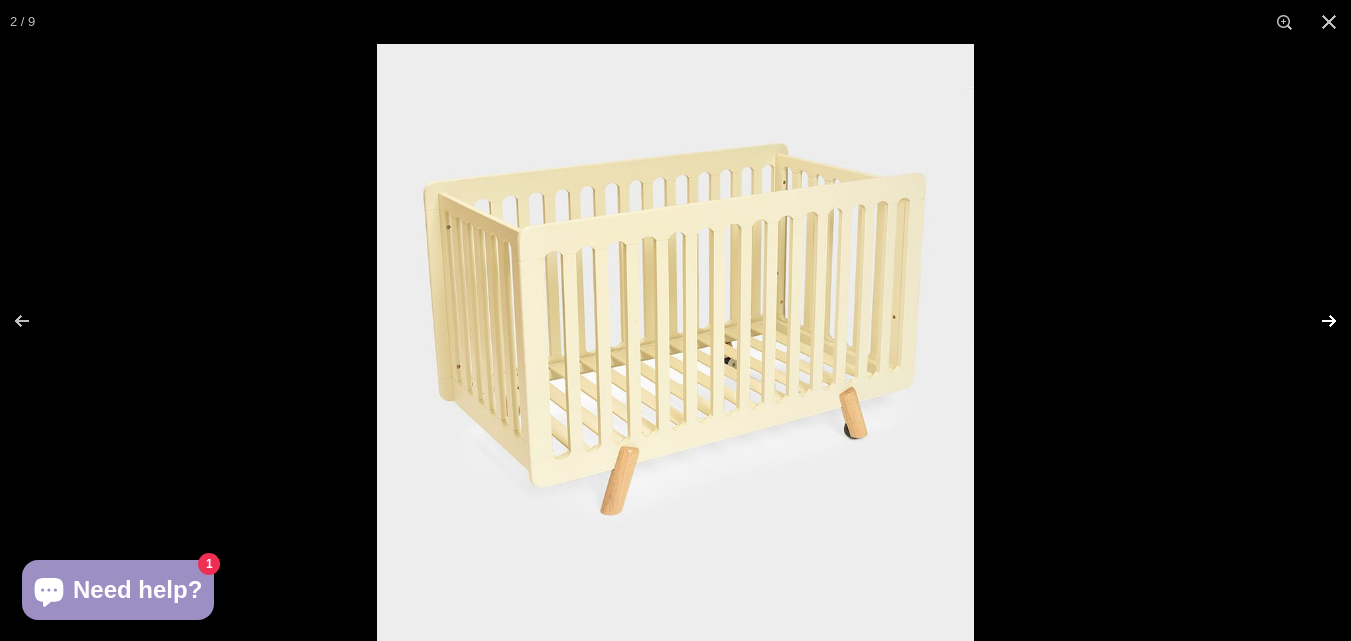 click at bounding box center [1316, 321] 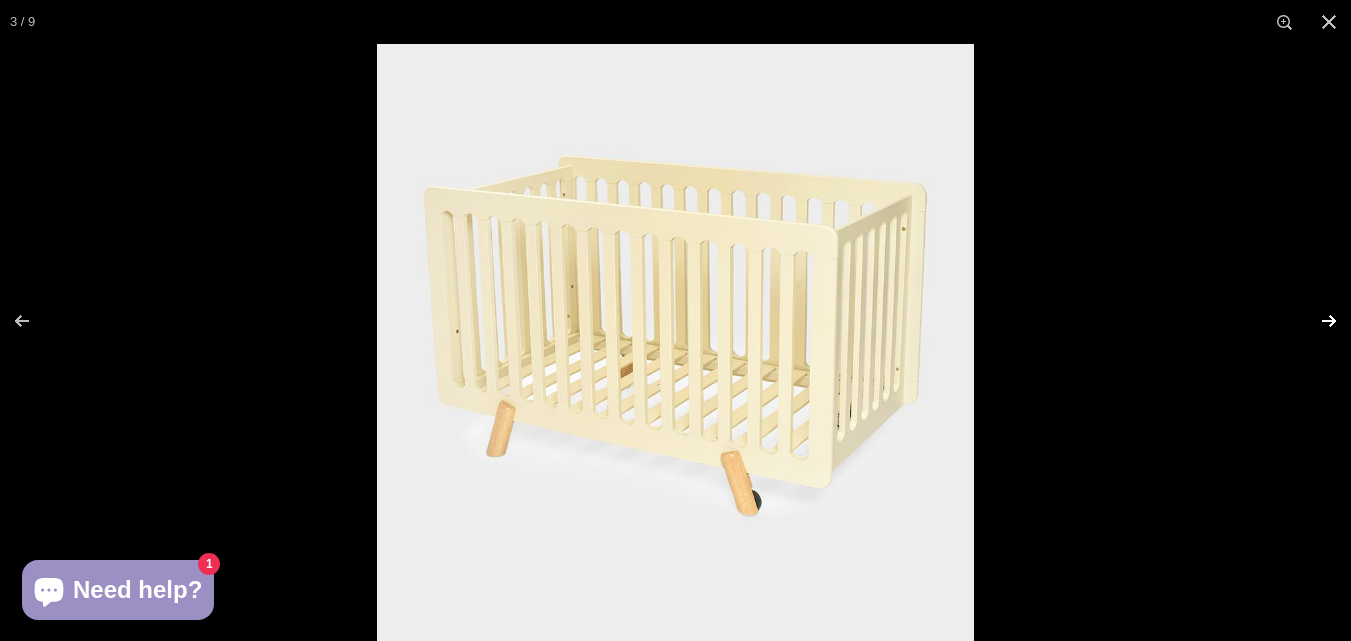 click at bounding box center [1316, 321] 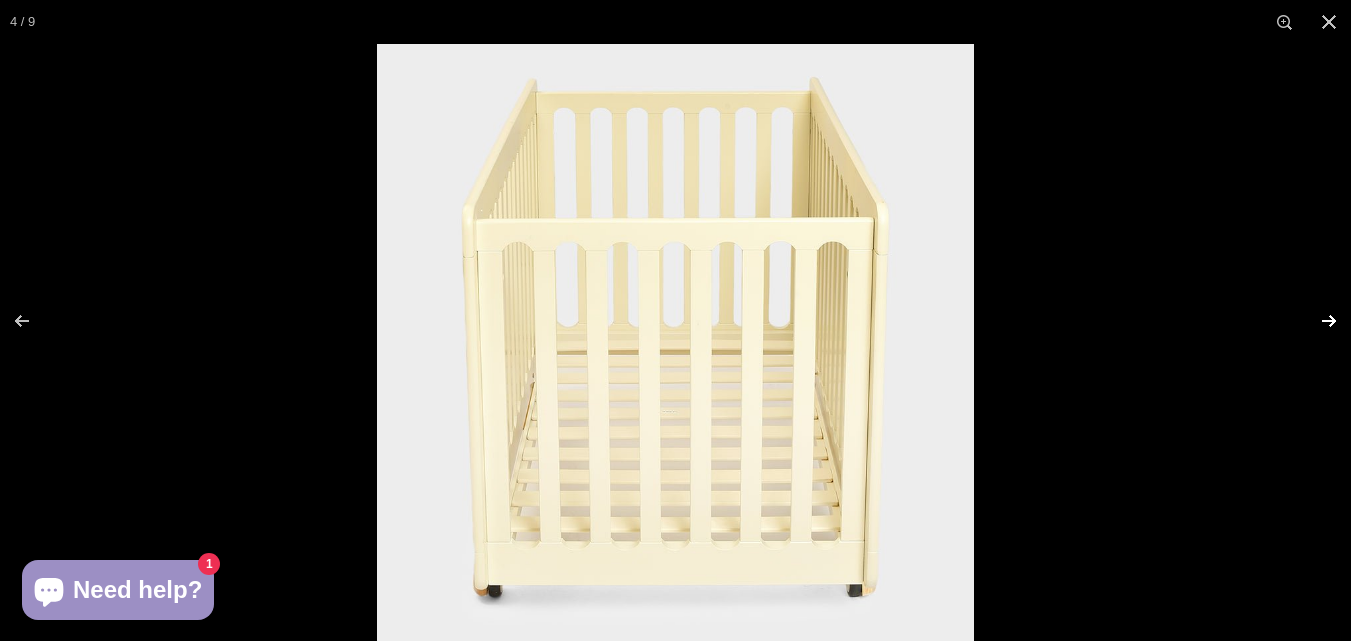 click at bounding box center (1316, 321) 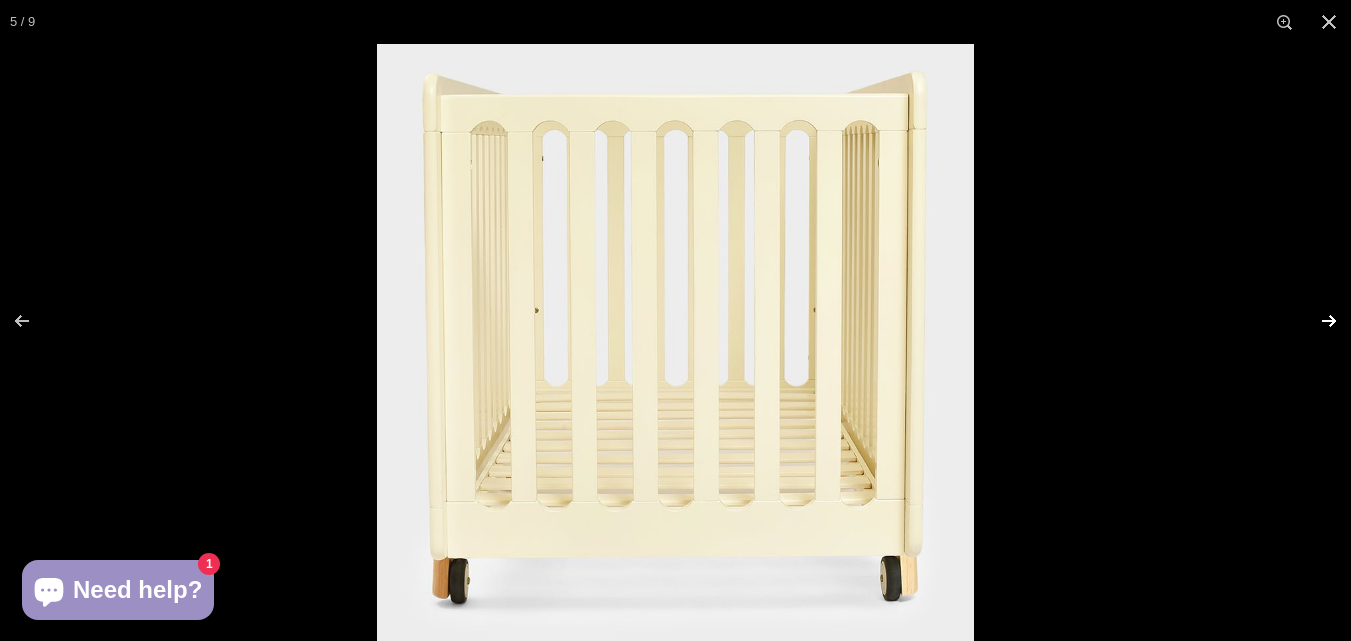 click at bounding box center (1316, 321) 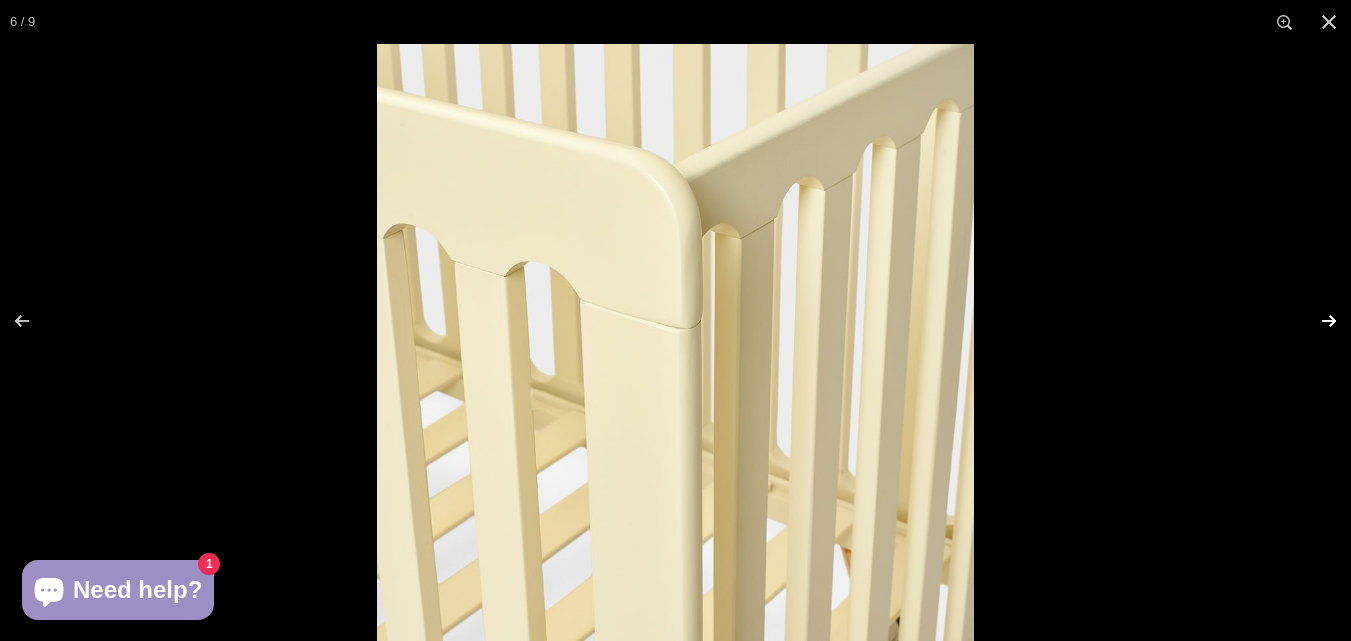 click at bounding box center [1316, 321] 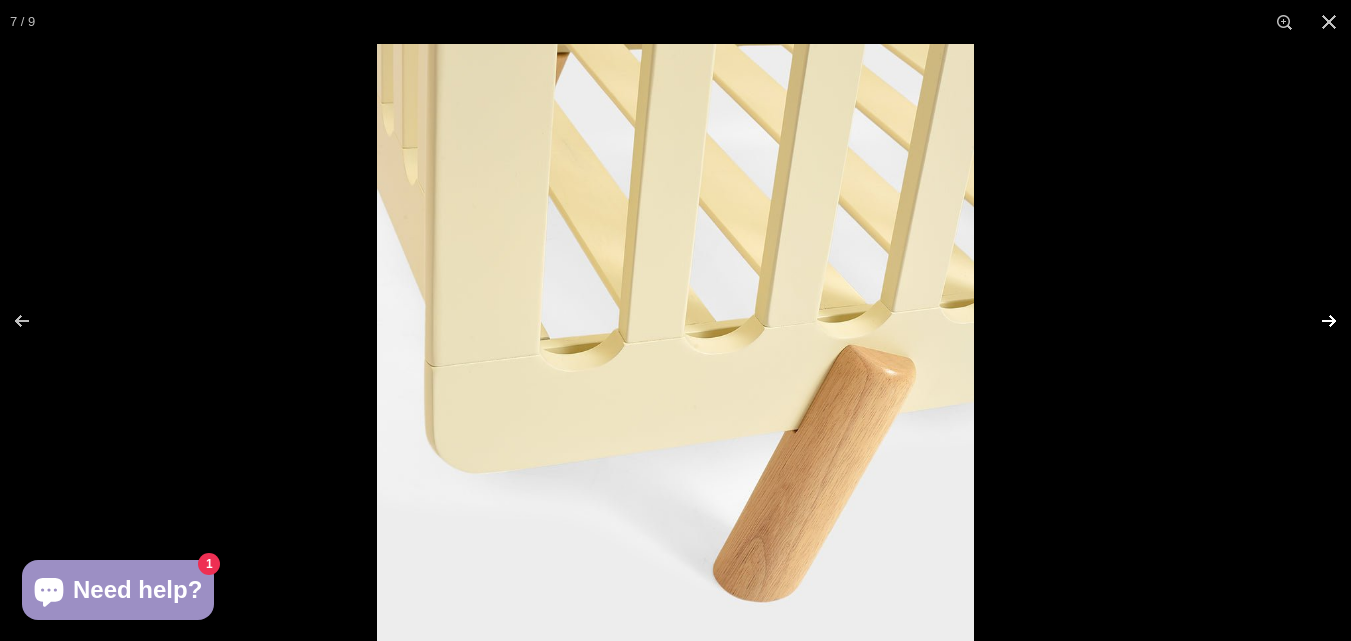 click at bounding box center [1316, 321] 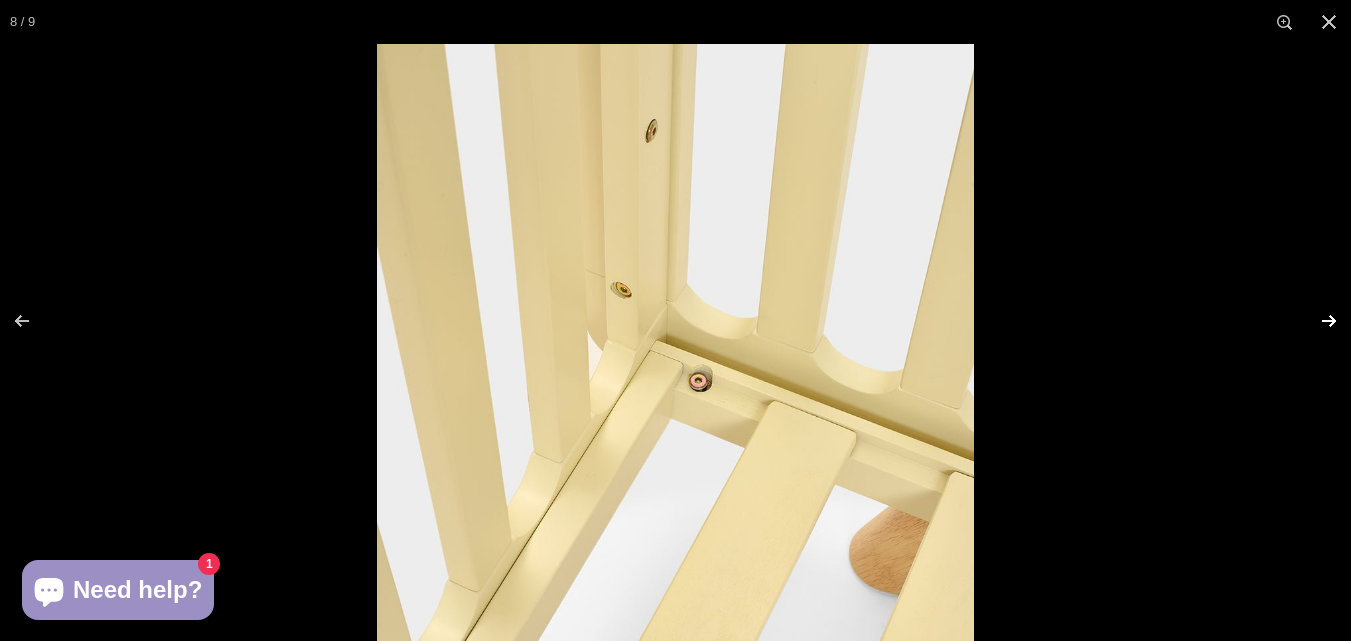 click at bounding box center (1316, 321) 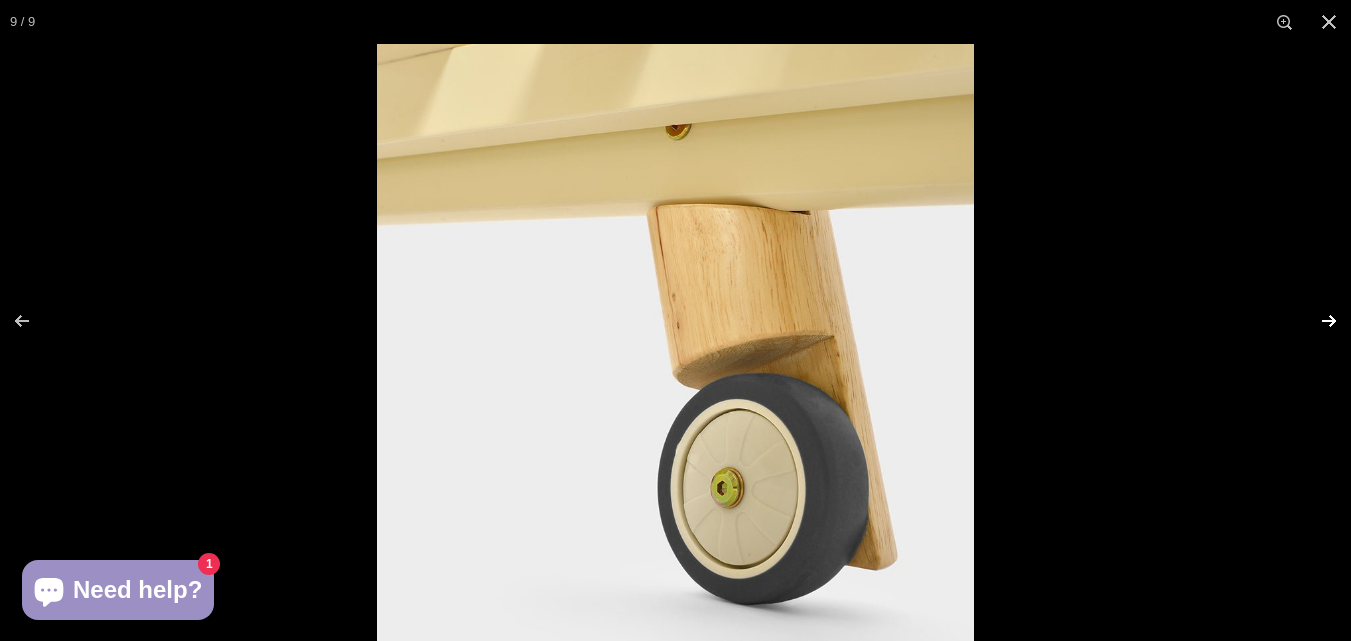 click at bounding box center [1316, 321] 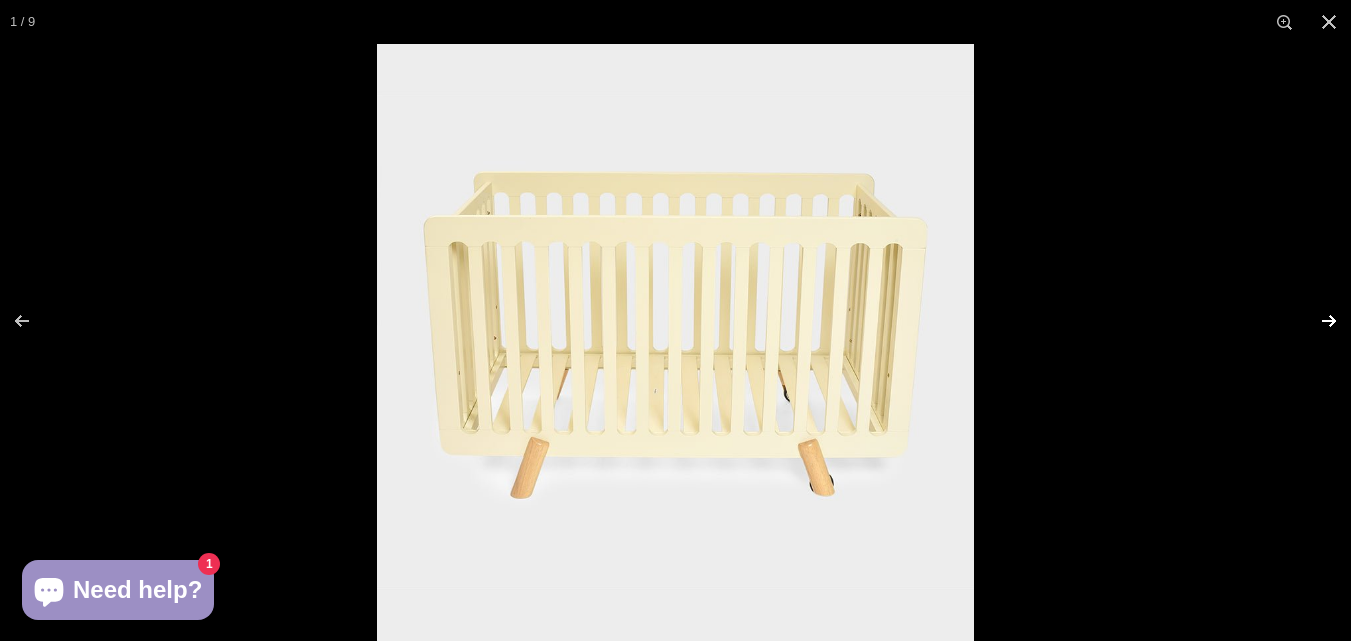 click at bounding box center [1316, 321] 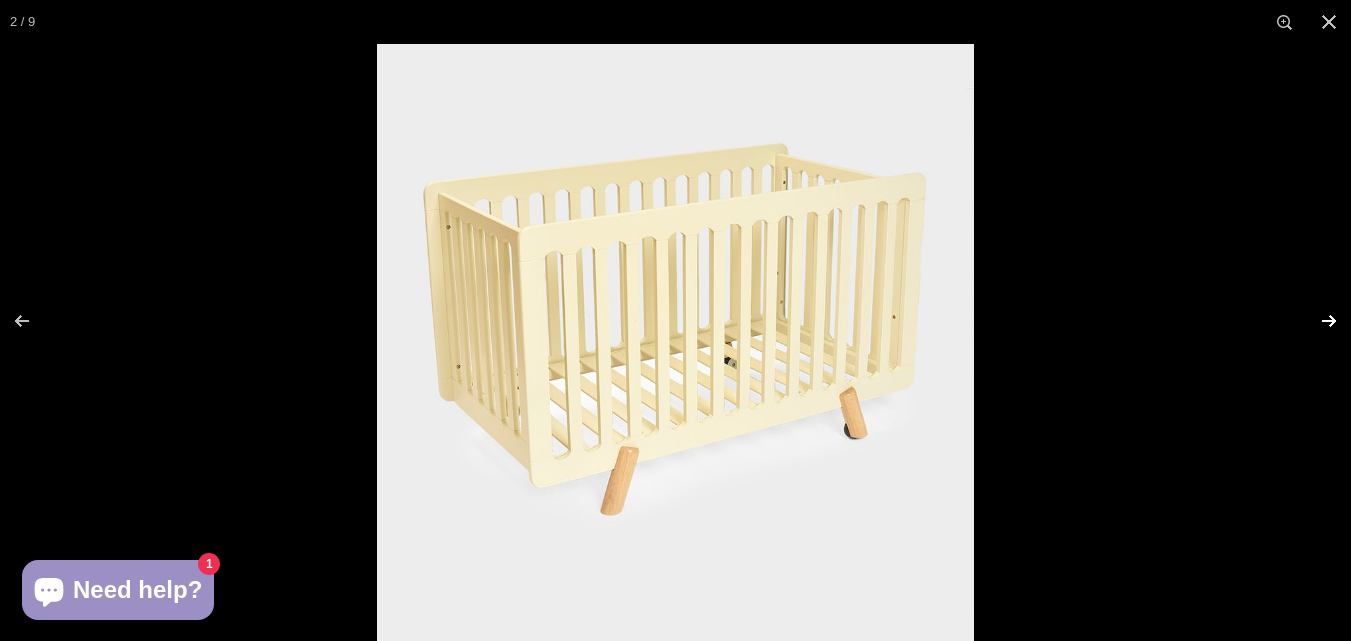 click at bounding box center [1316, 321] 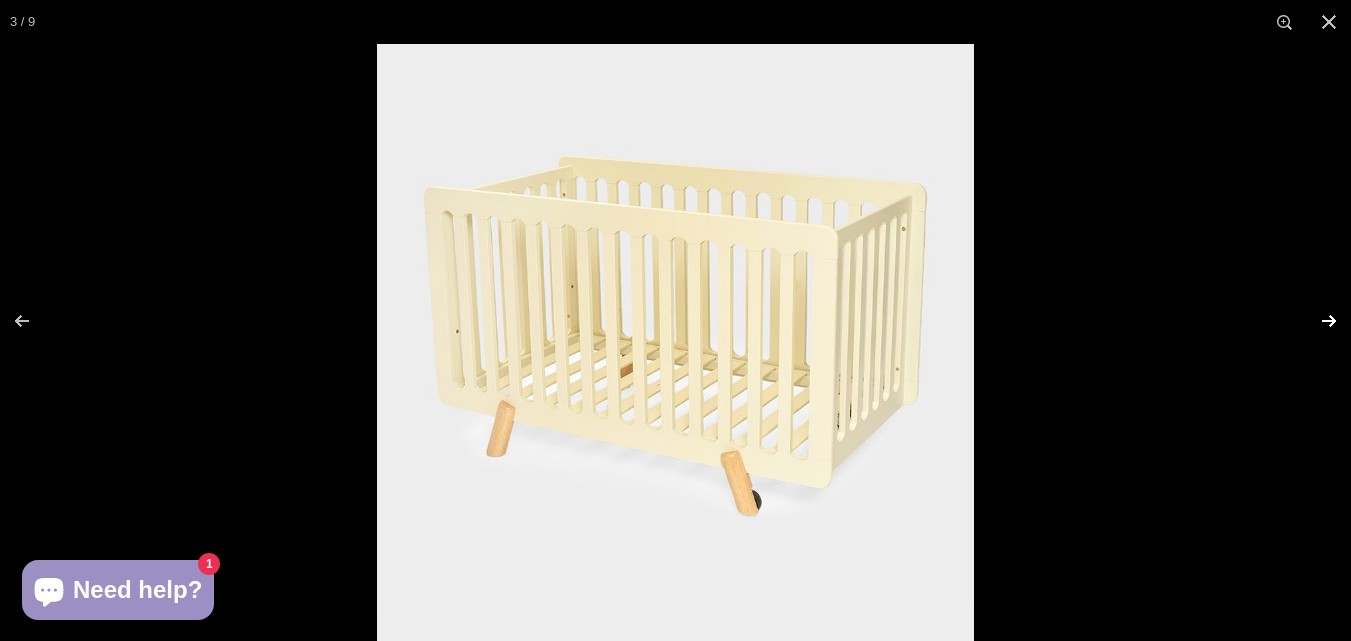 click at bounding box center (1316, 321) 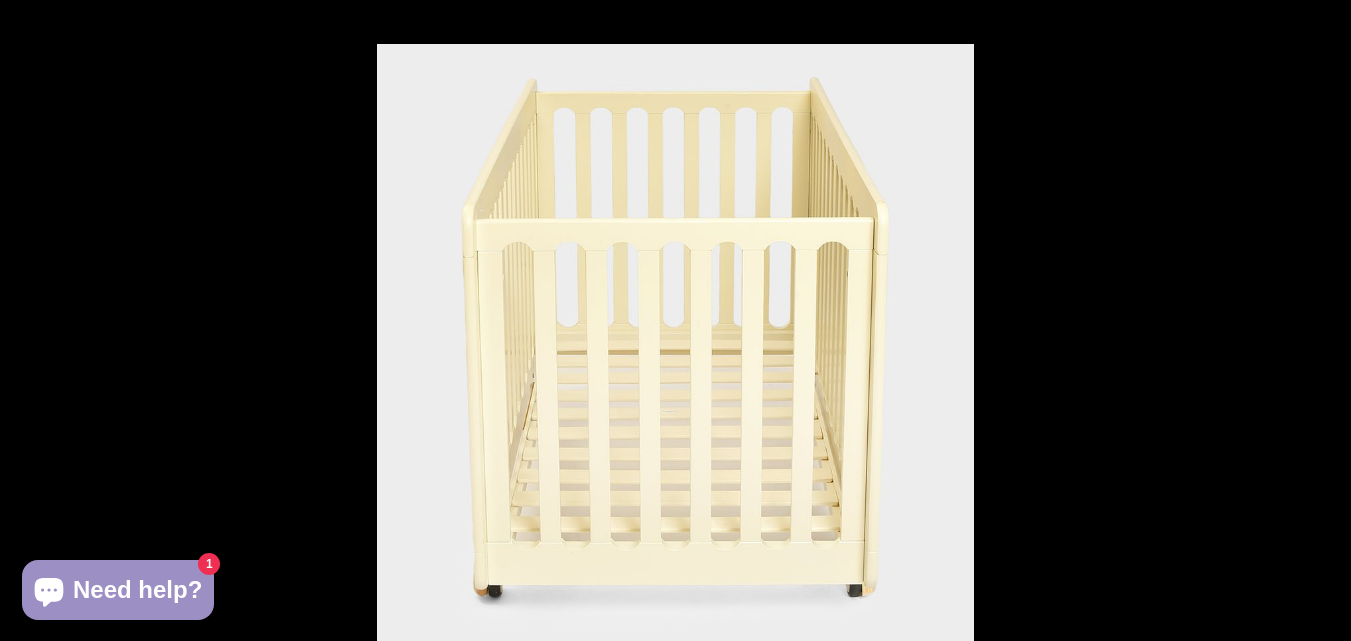 click at bounding box center (1316, 321) 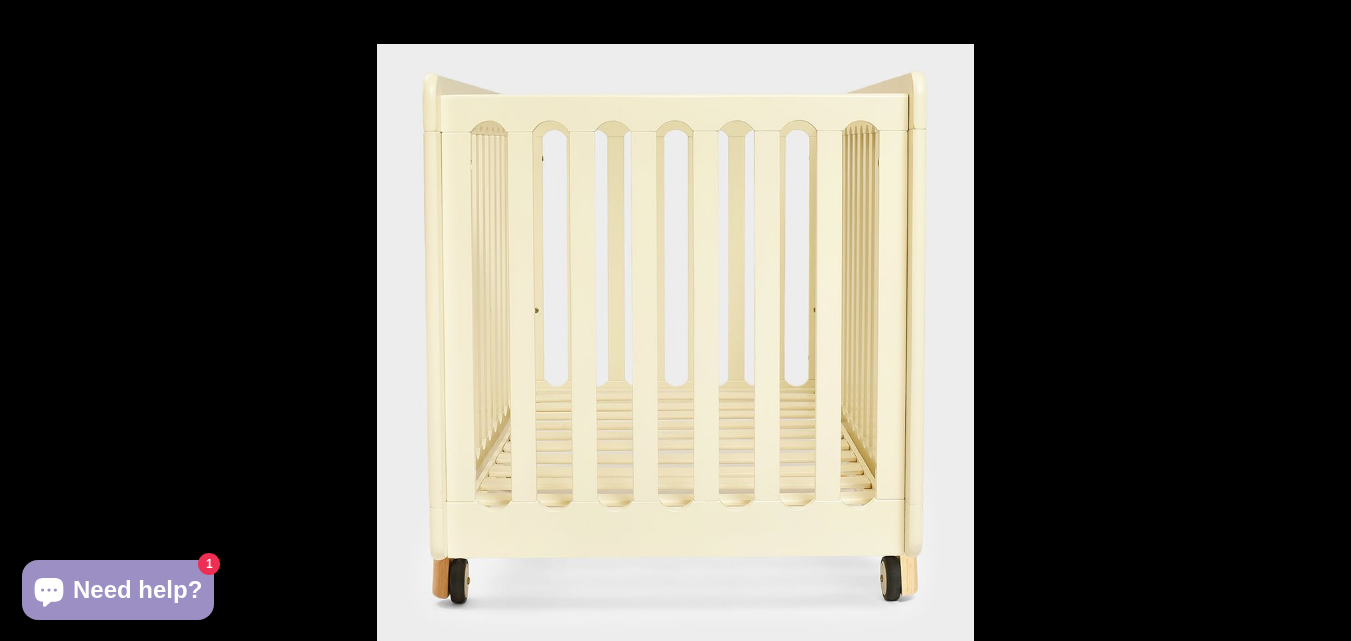 click at bounding box center [1316, 321] 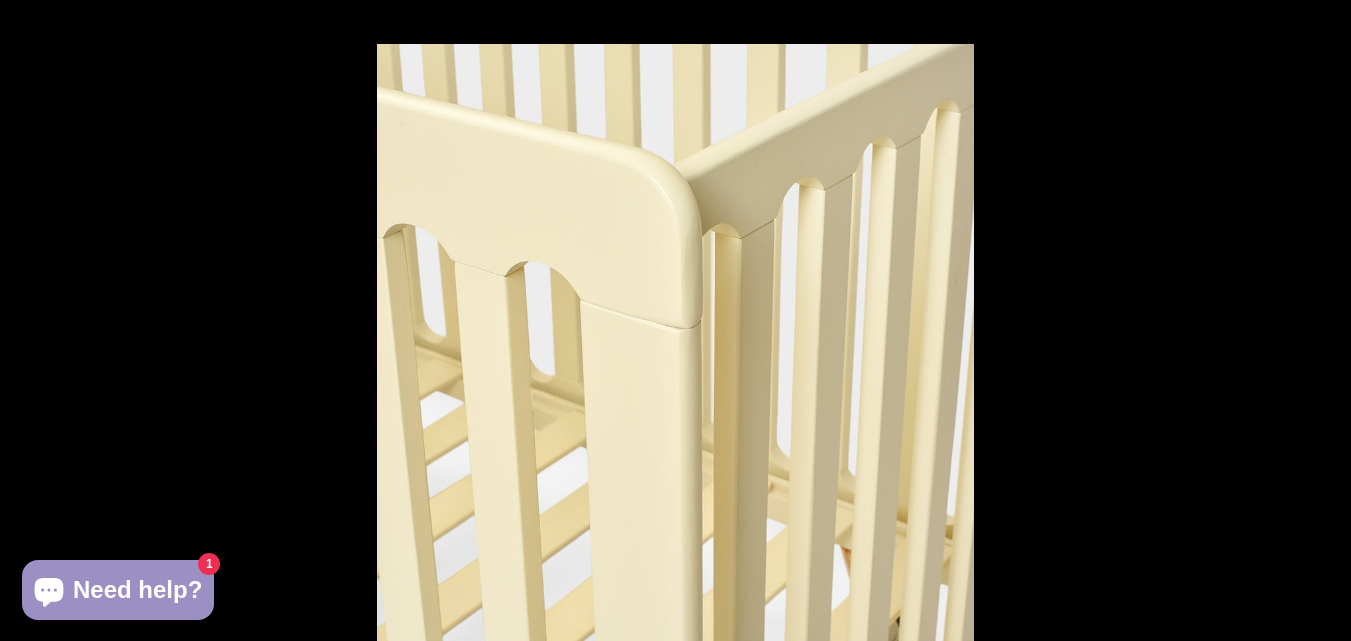click at bounding box center [1316, 321] 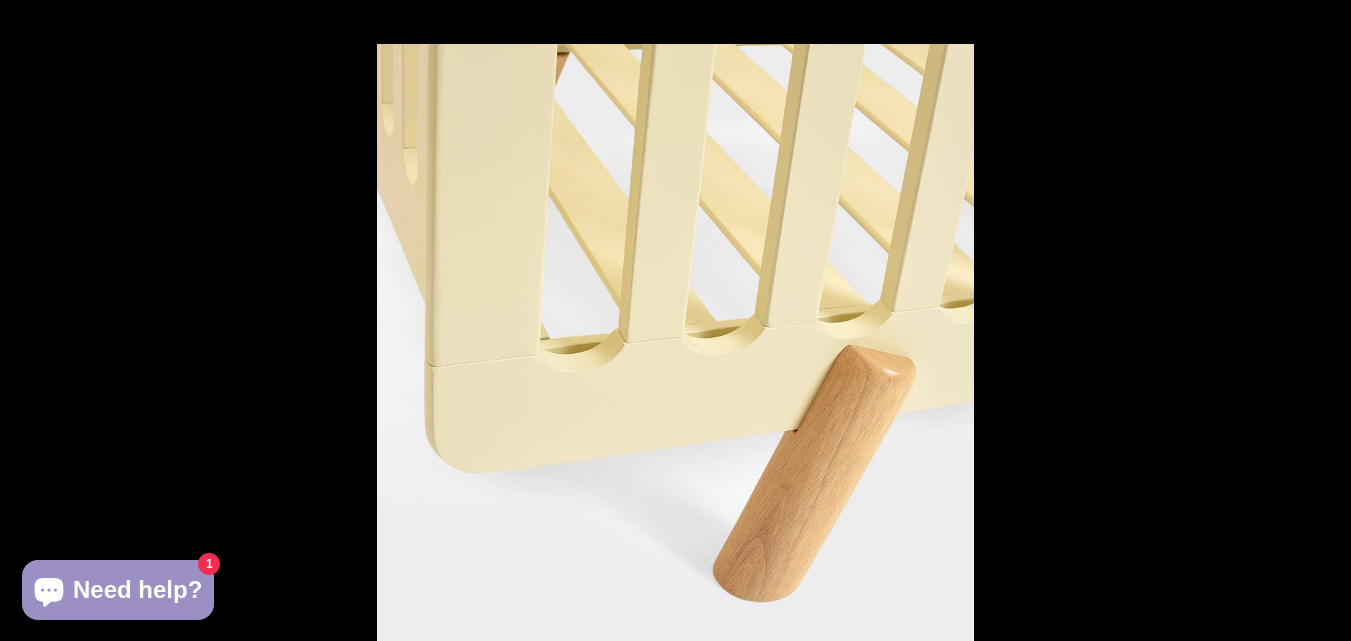 click at bounding box center (1316, 321) 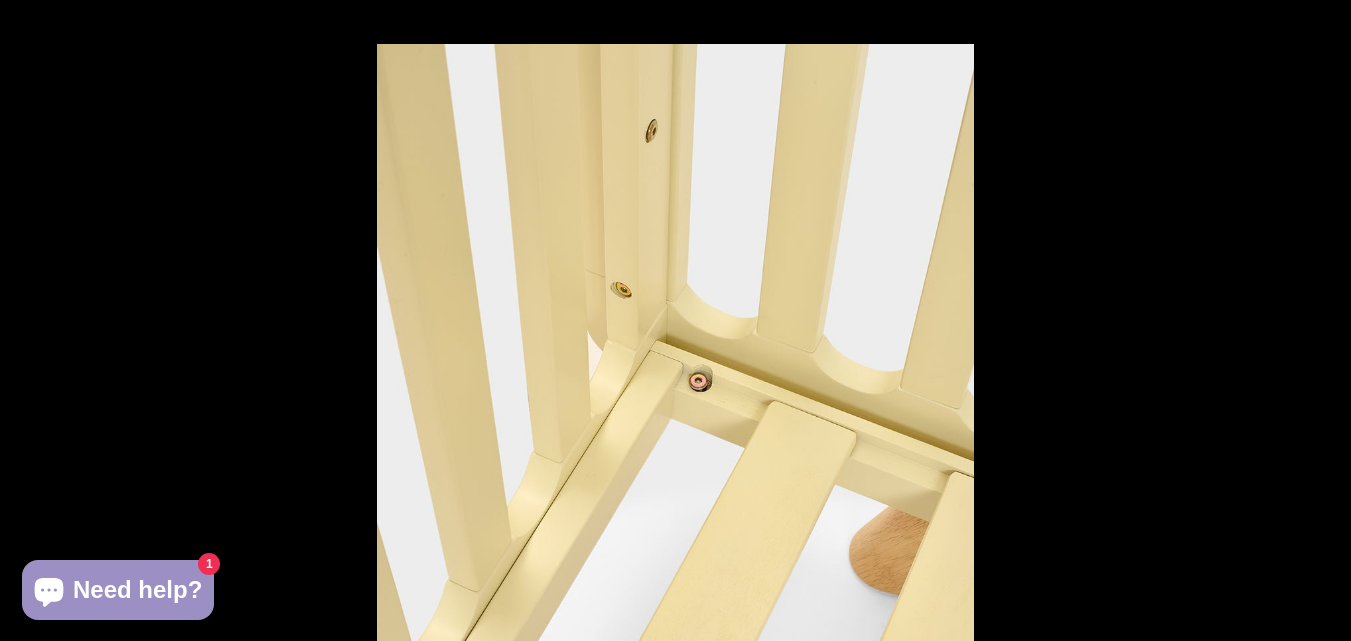 click at bounding box center [1316, 321] 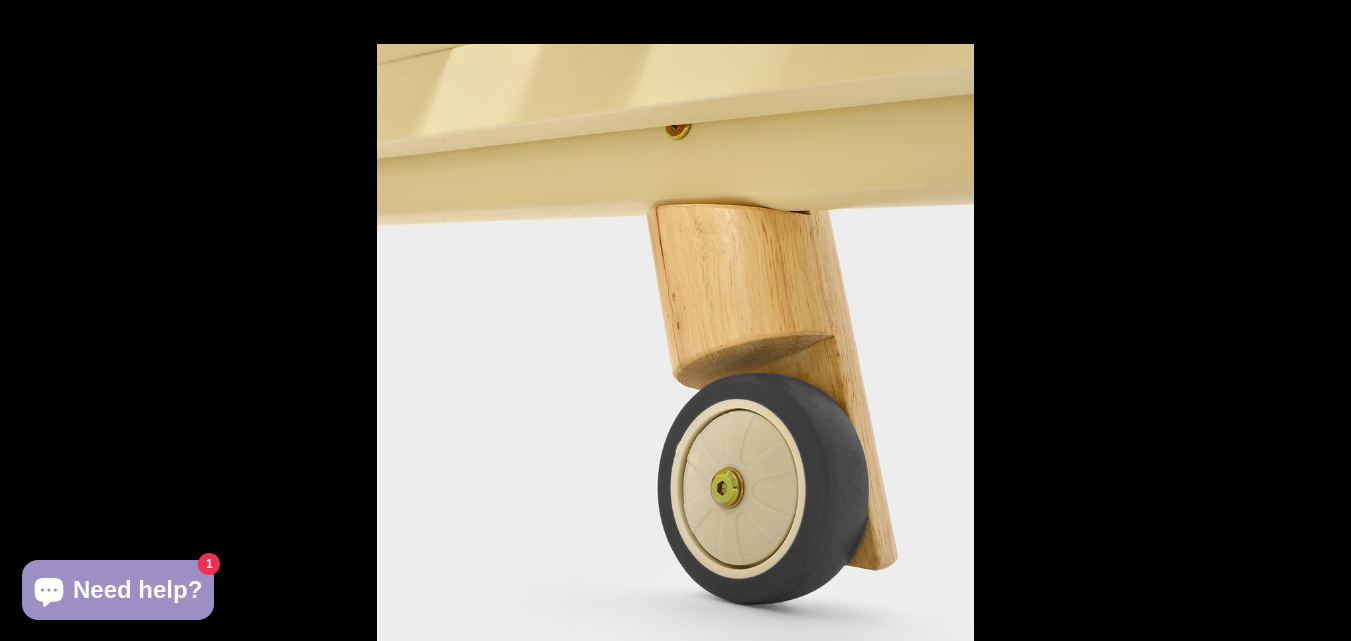 click at bounding box center (1316, 321) 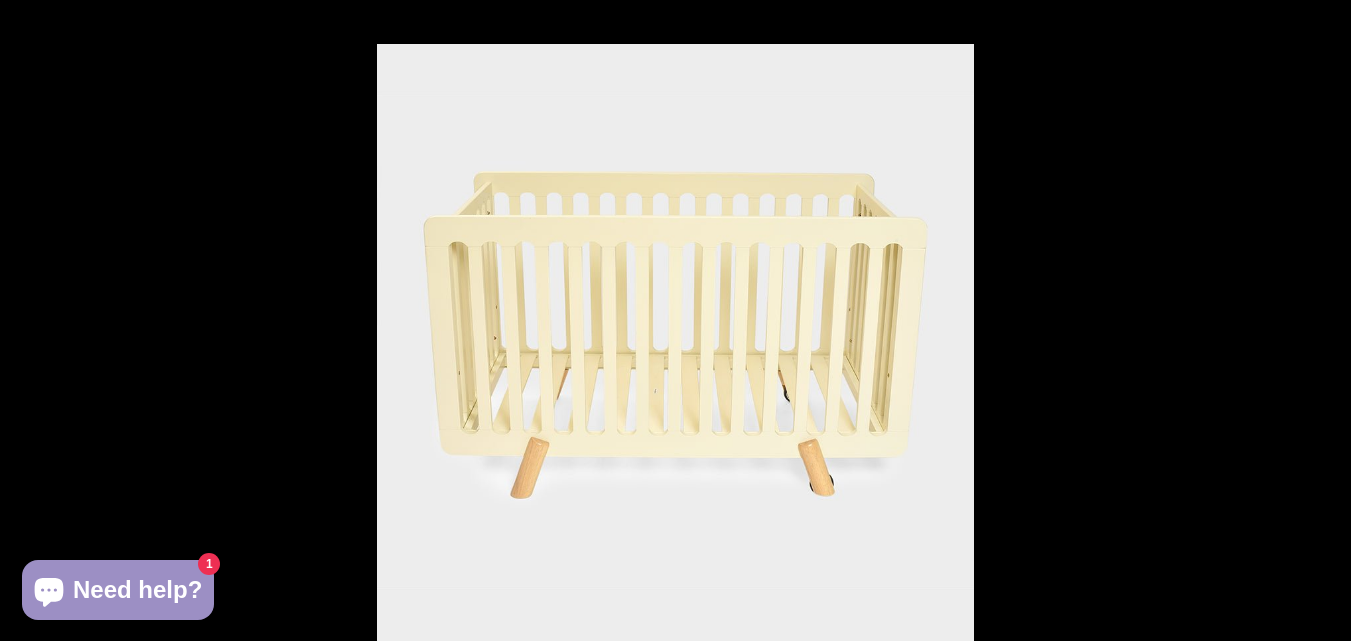 click at bounding box center [1316, 321] 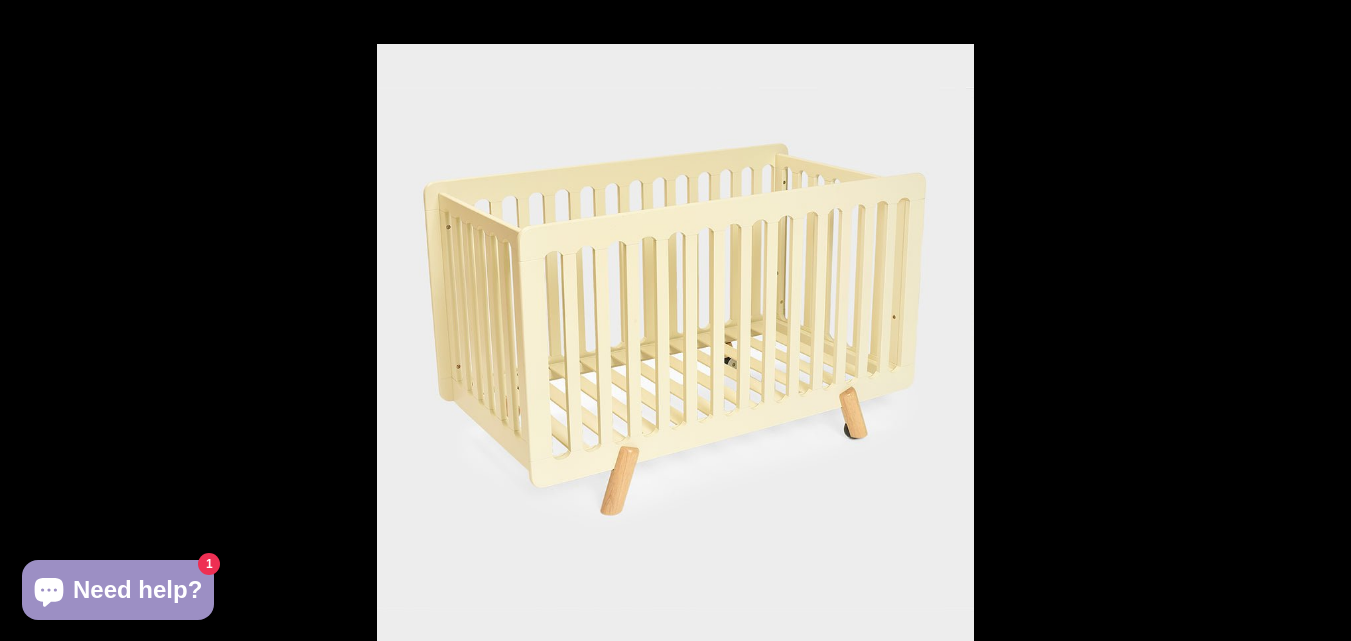 click at bounding box center [1316, 321] 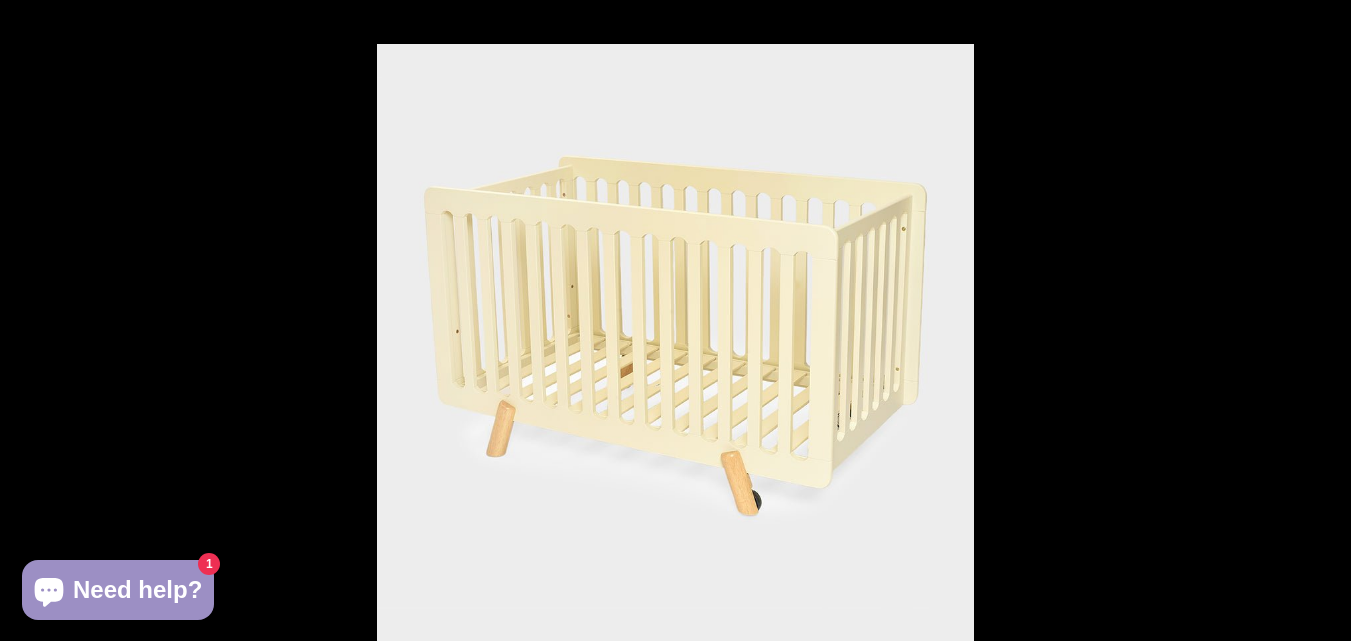 click at bounding box center (1316, 321) 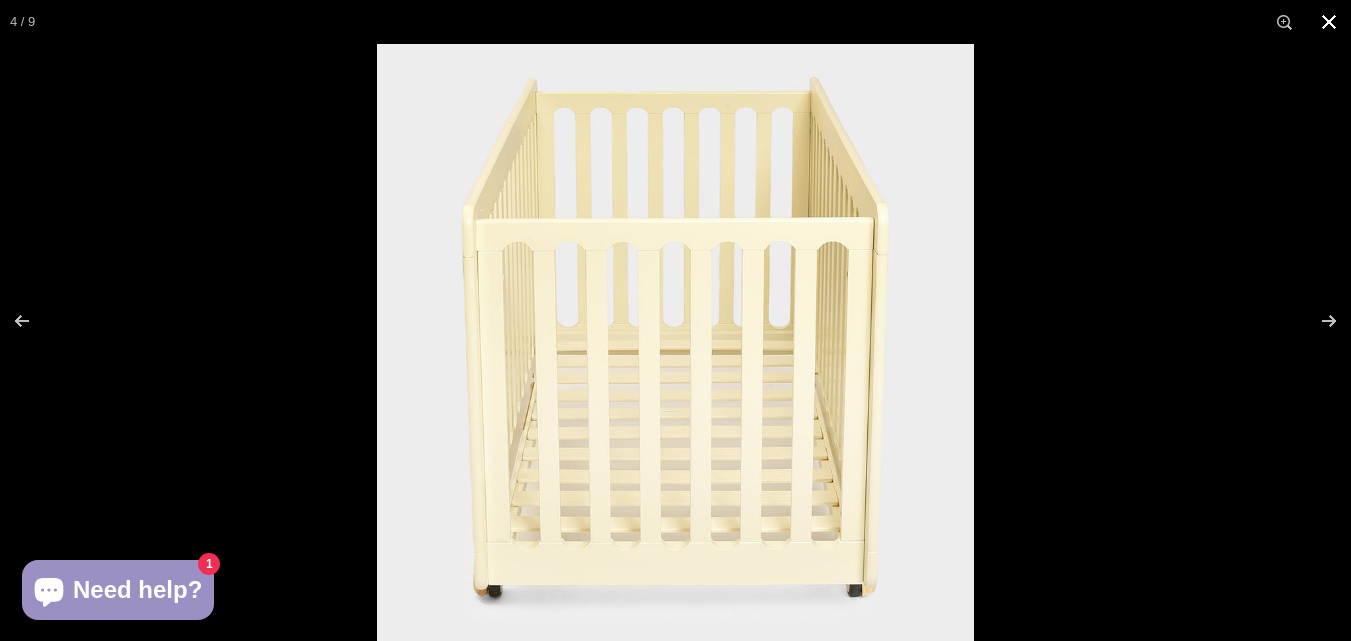 click at bounding box center [1329, 22] 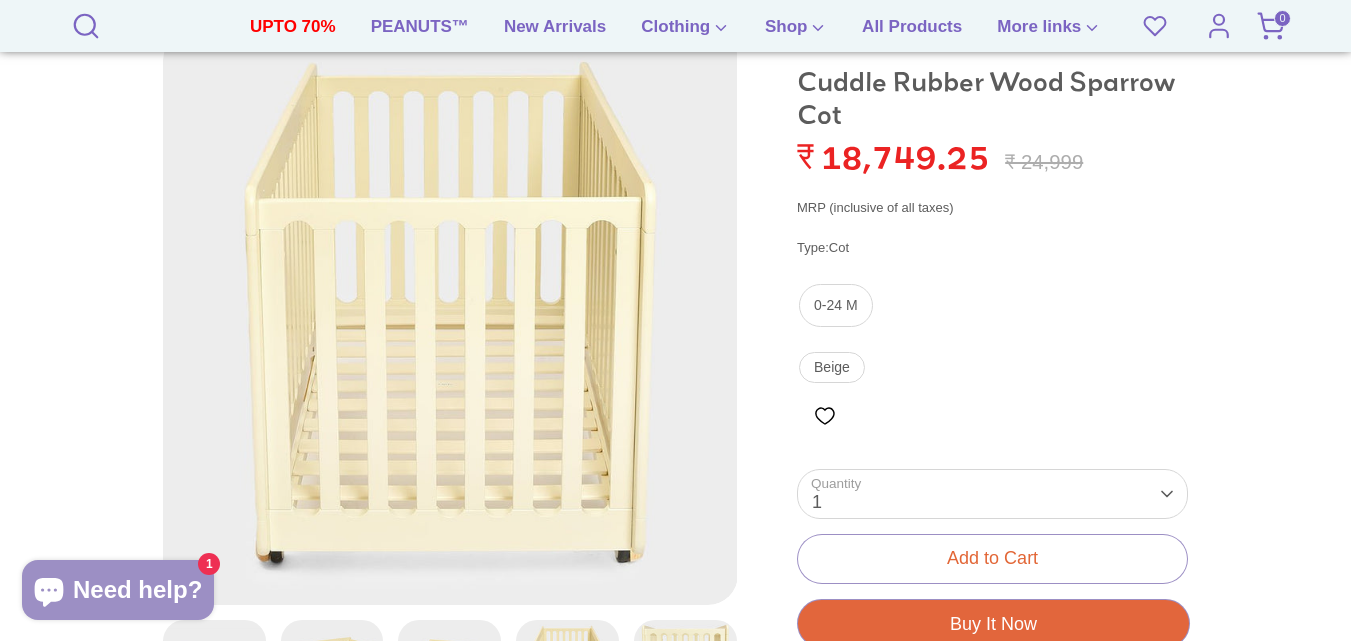 scroll, scrollTop: 0, scrollLeft: 0, axis: both 